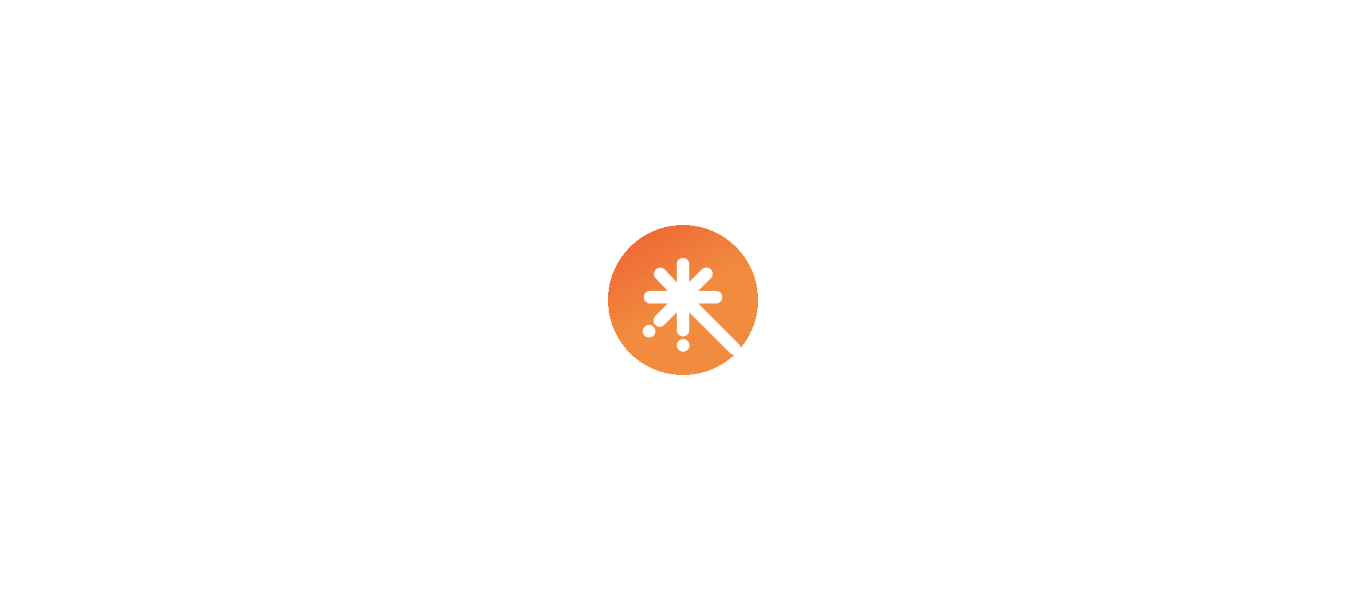 scroll, scrollTop: 0, scrollLeft: 0, axis: both 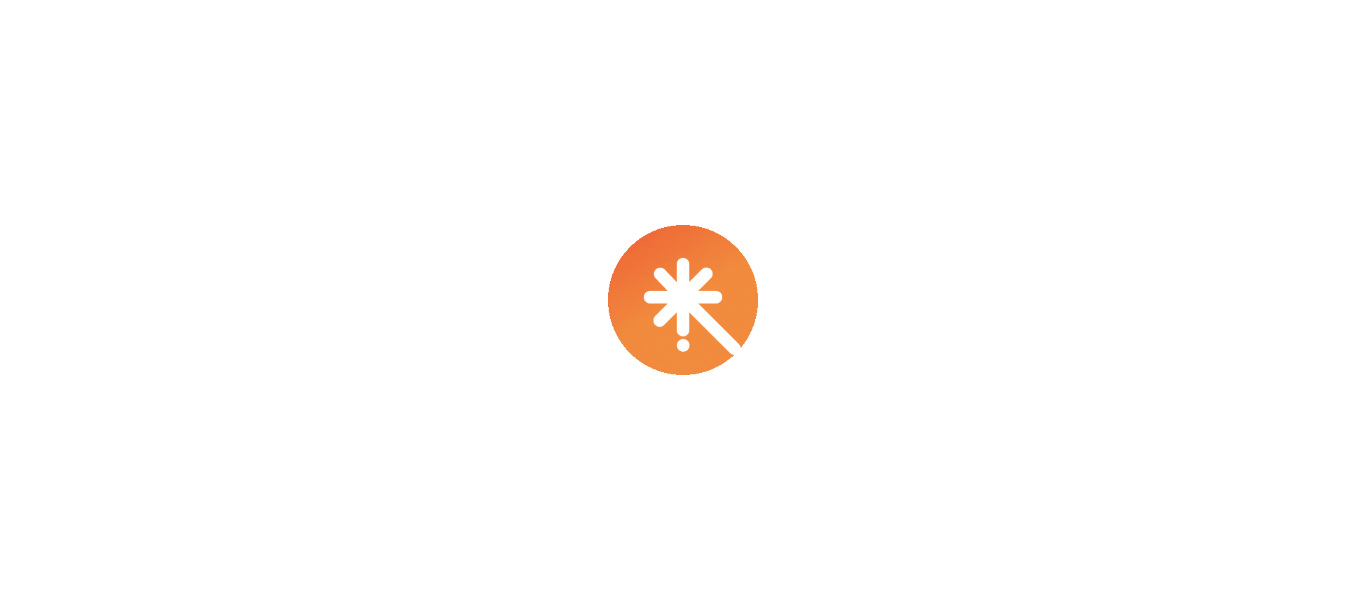 select on "****" 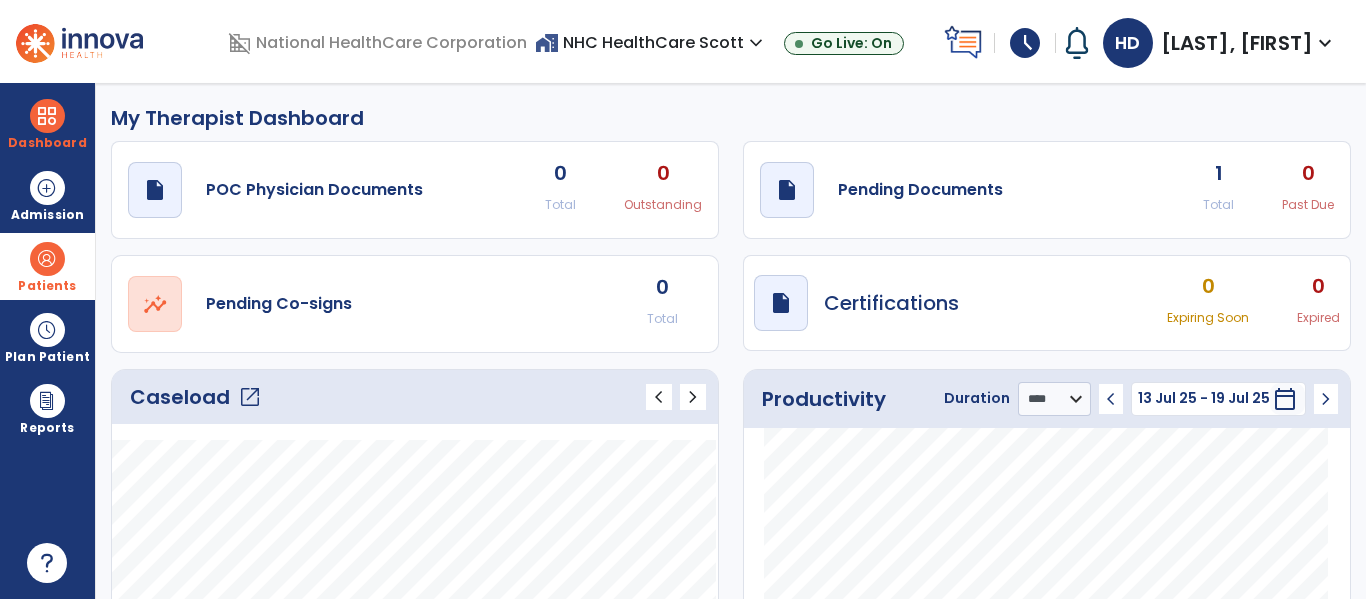 click on "Patients" at bounding box center (47, 286) 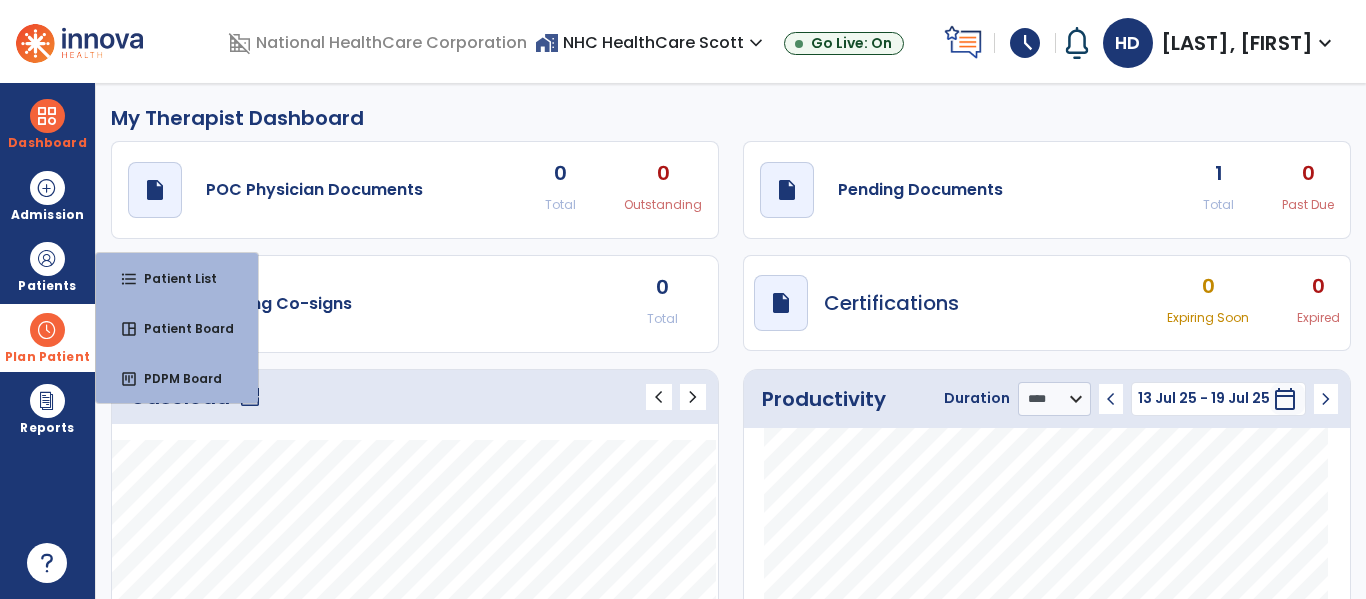 click at bounding box center [47, 330] 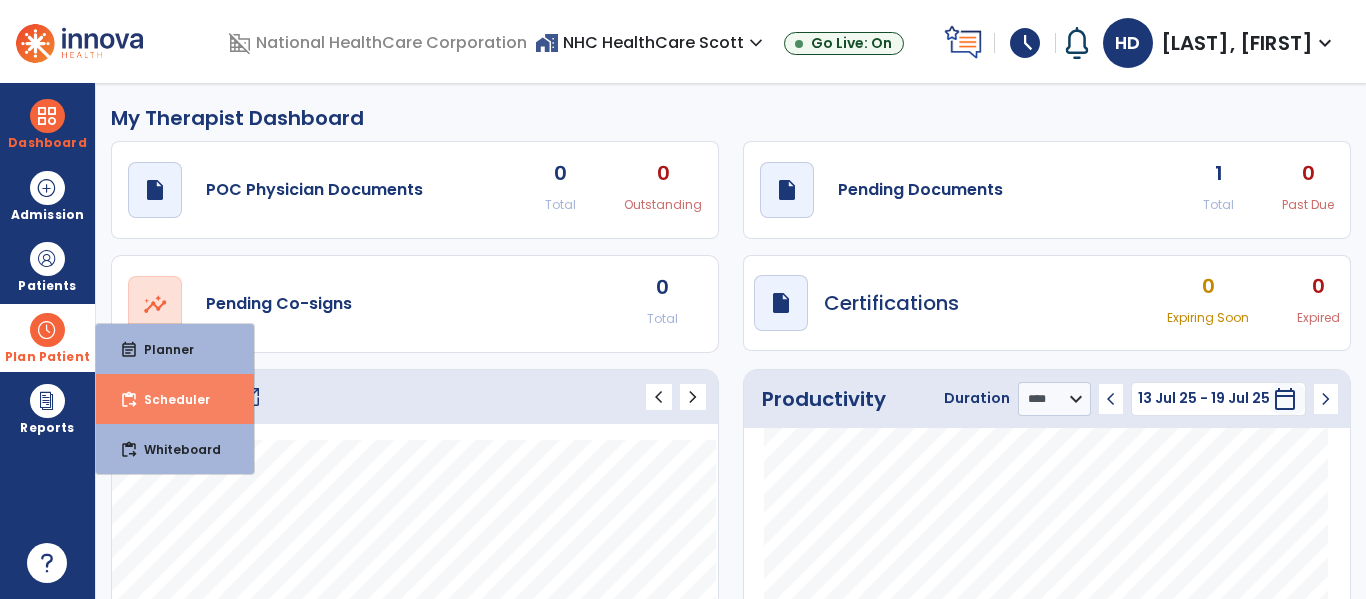 click on "Scheduler" at bounding box center (169, 399) 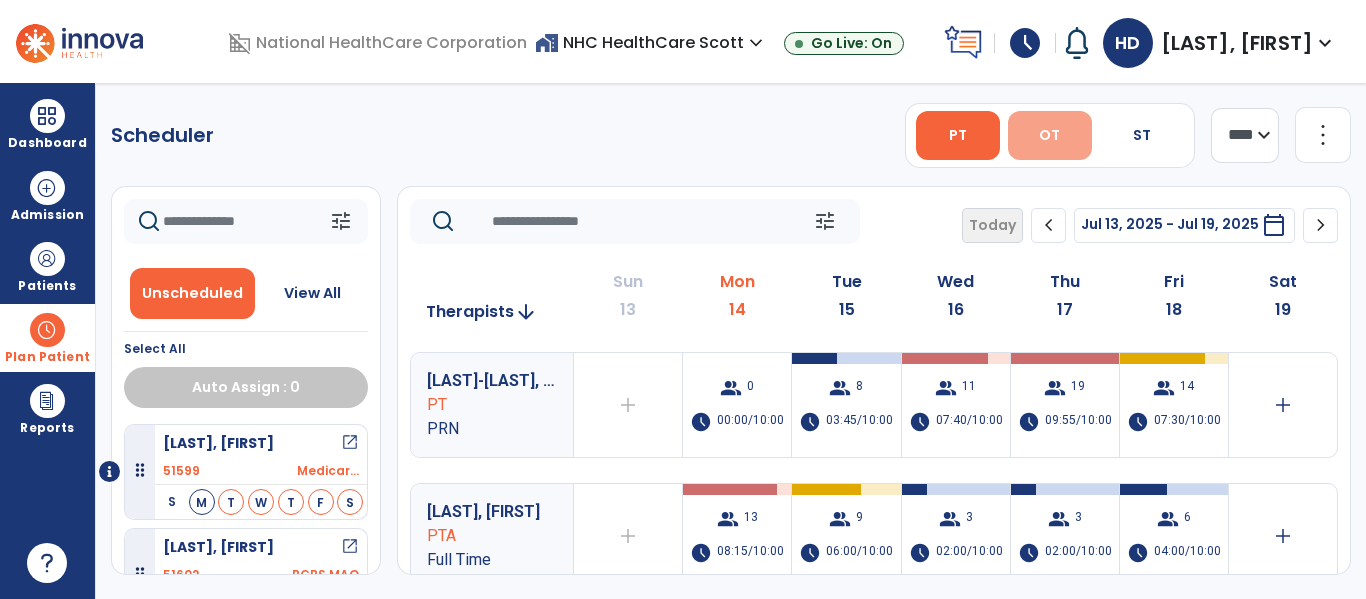 click on "OT" at bounding box center (1049, 135) 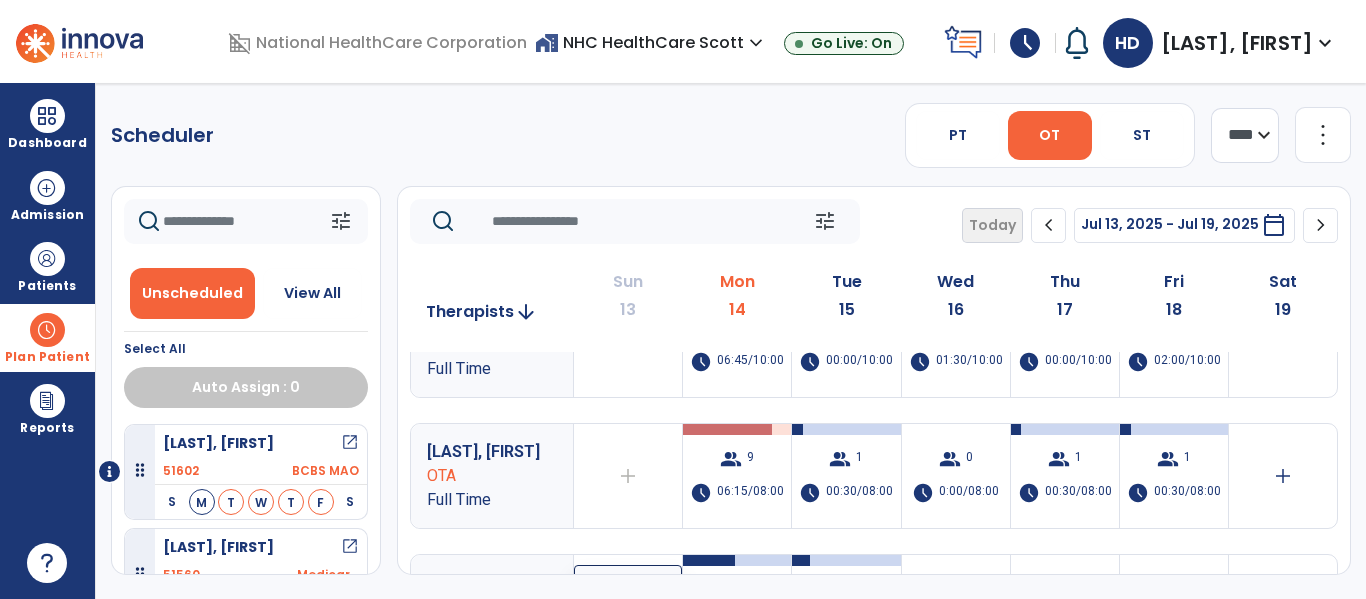 scroll, scrollTop: 190, scrollLeft: 0, axis: vertical 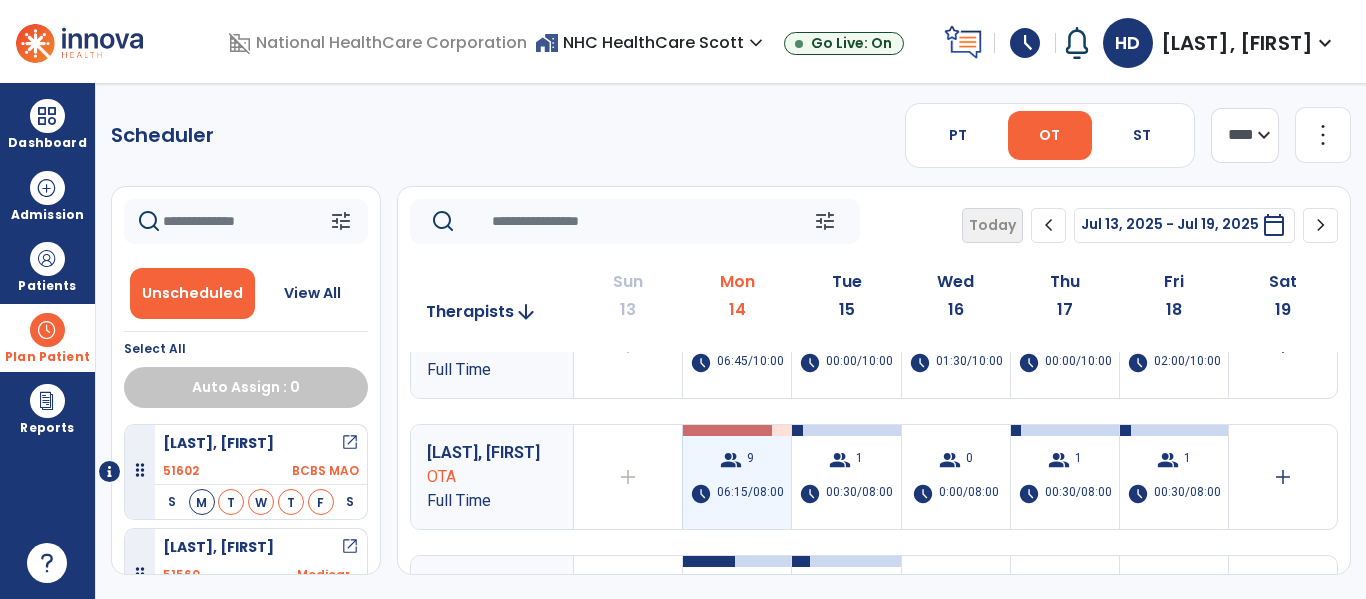 click on "group  9  schedule  06:15/08:00" at bounding box center [737, 477] 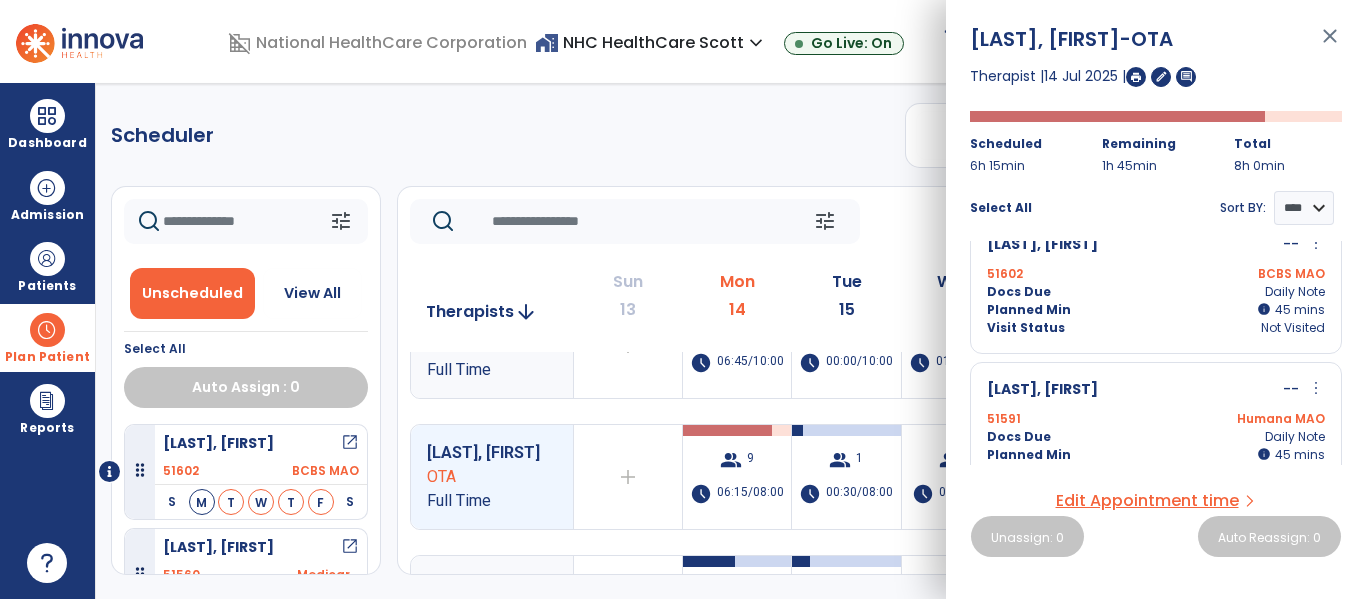 scroll, scrollTop: 0, scrollLeft: 0, axis: both 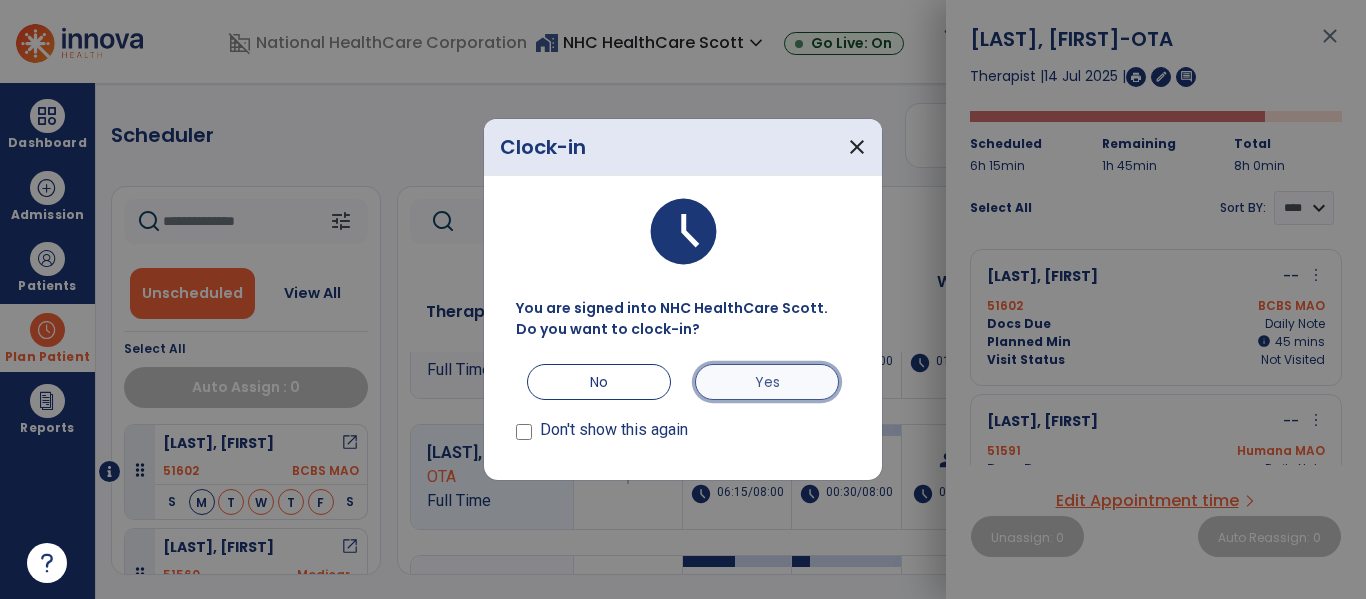 click on "Yes" at bounding box center [767, 382] 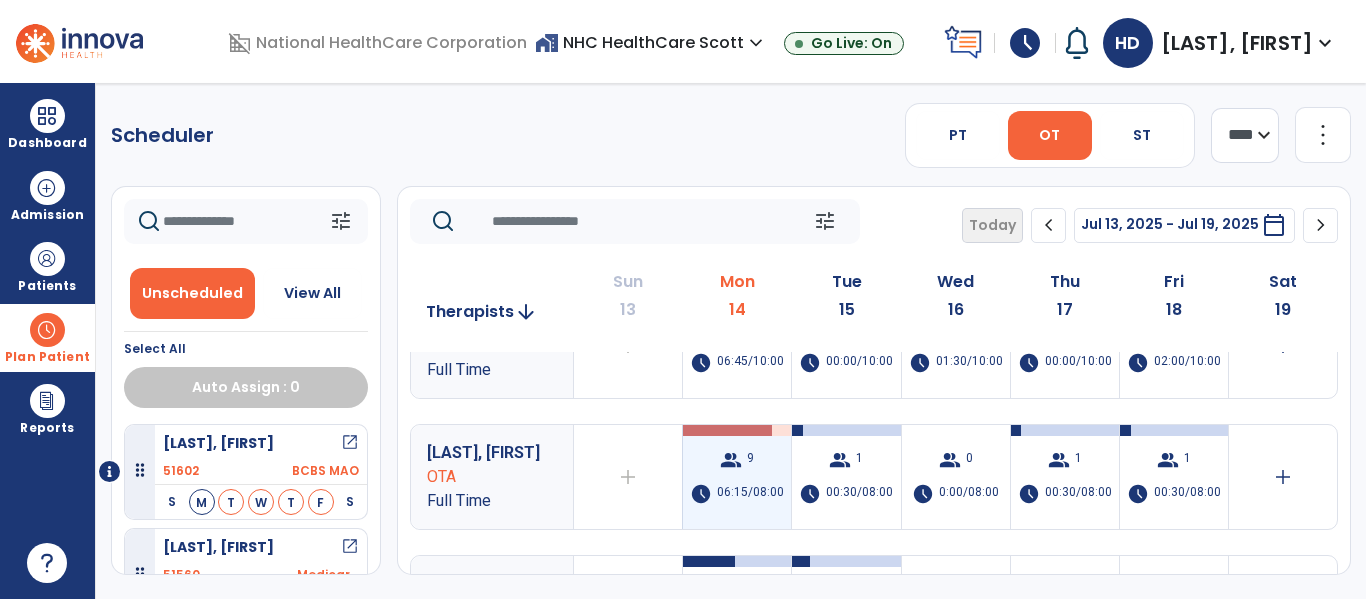click on "group" at bounding box center (731, 460) 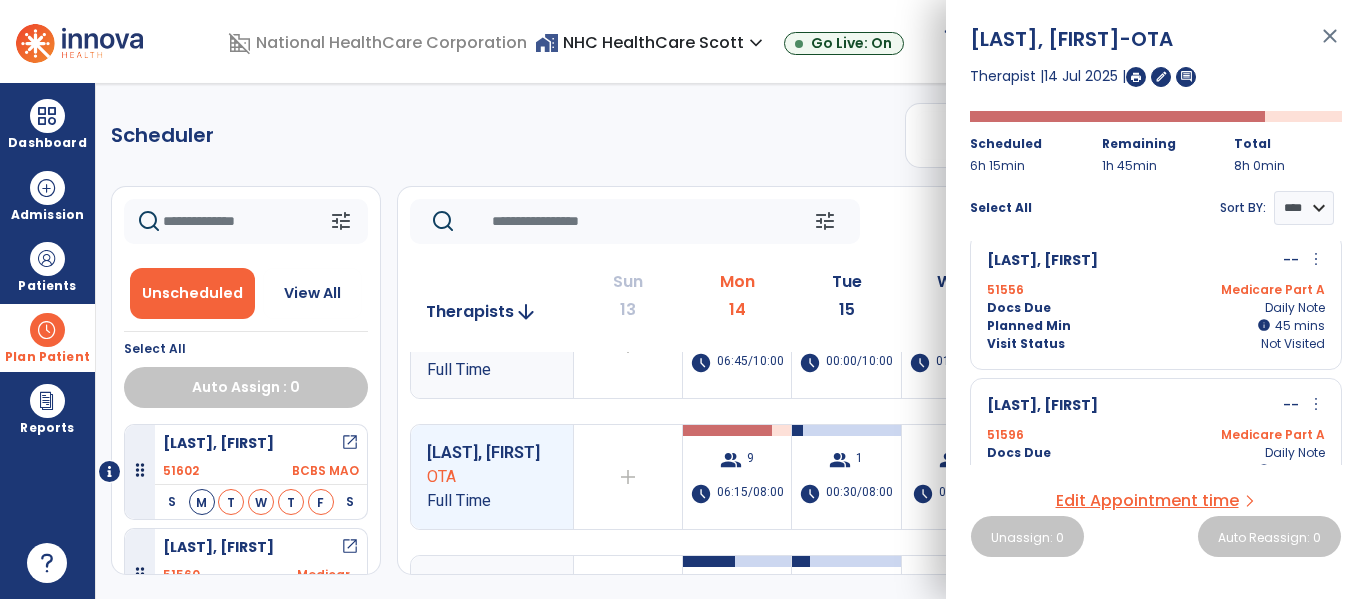 scroll, scrollTop: 589, scrollLeft: 0, axis: vertical 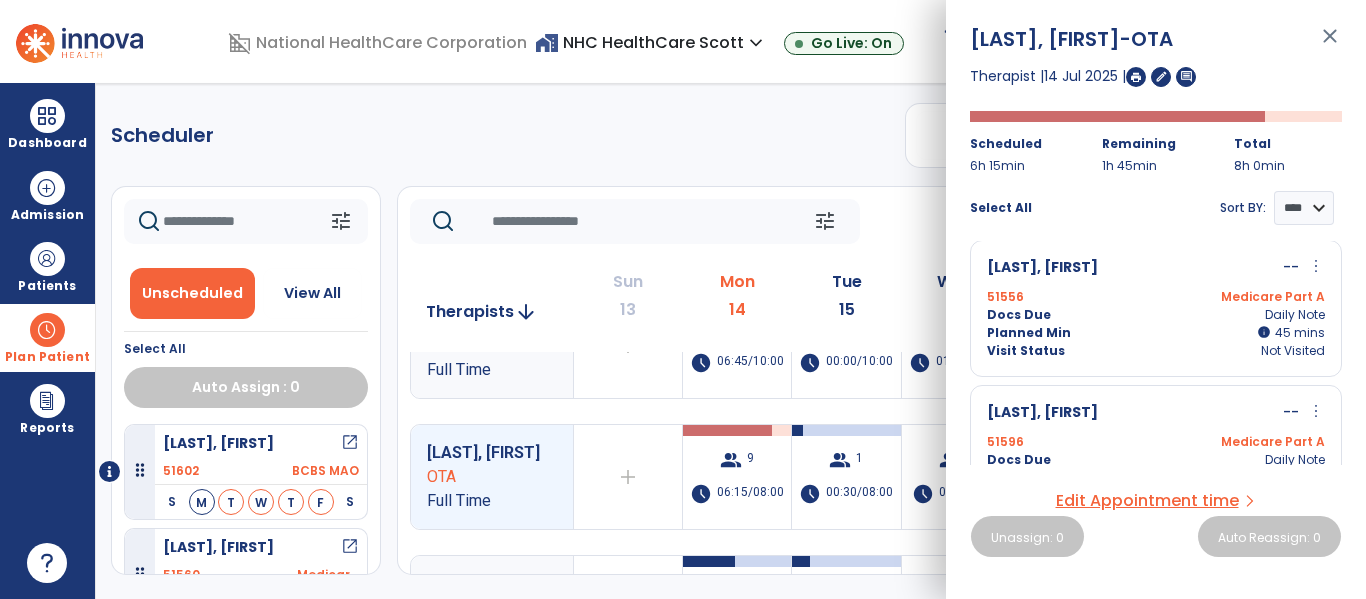 click on "Planned Min  info   45 I 45 mins" at bounding box center [1156, 333] 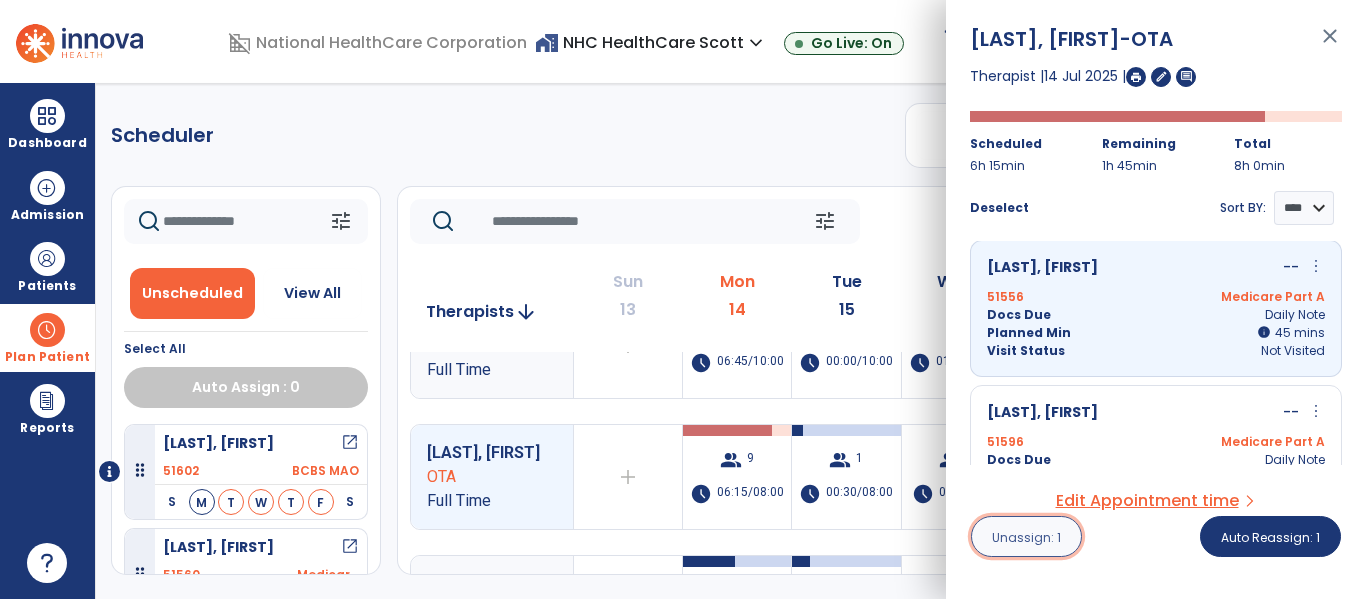 click on "Unassign: 1" at bounding box center [1026, 537] 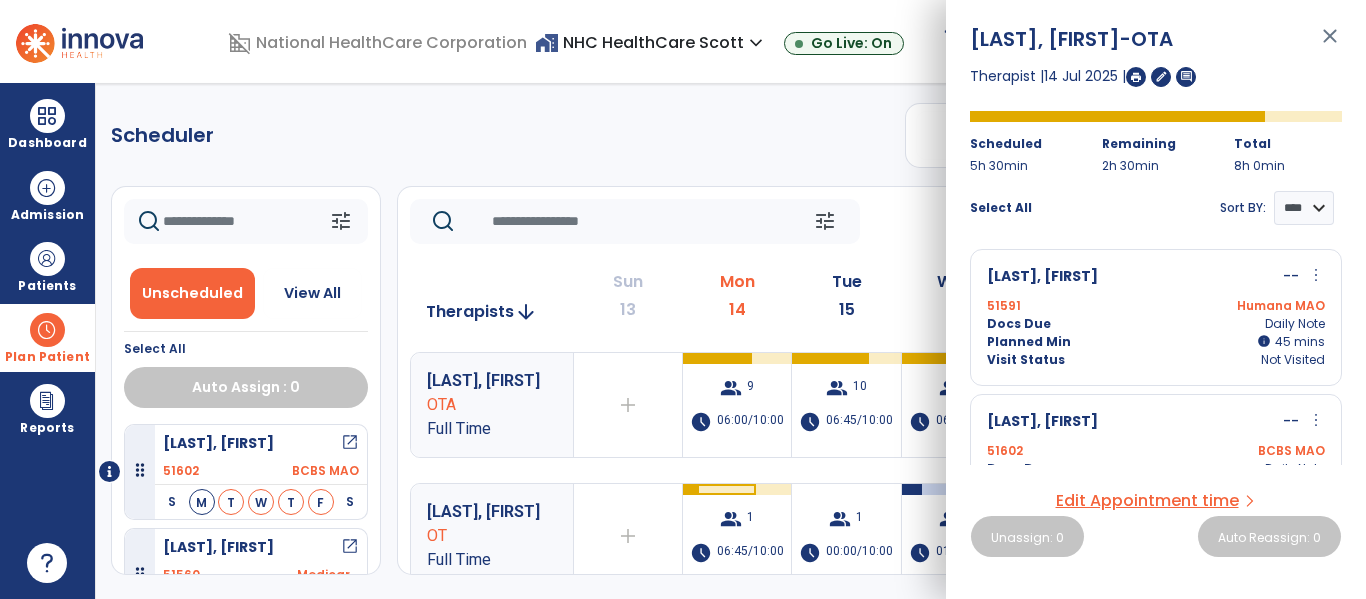 click on "close" at bounding box center [1330, 45] 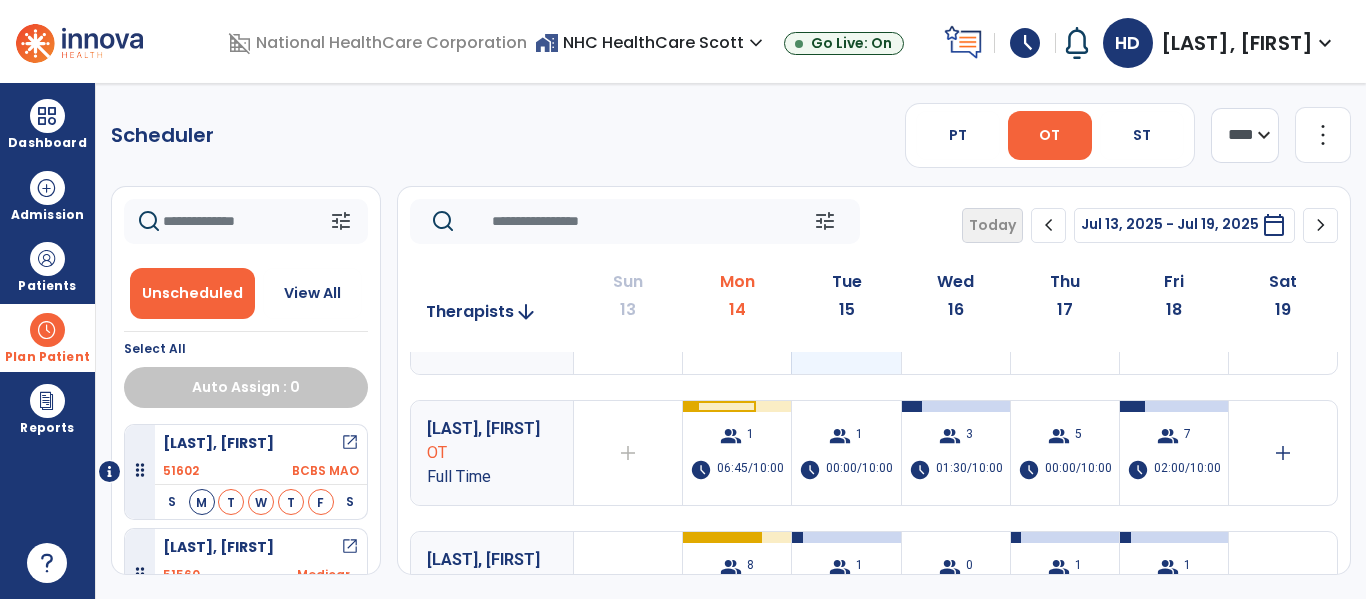 scroll, scrollTop: 79, scrollLeft: 0, axis: vertical 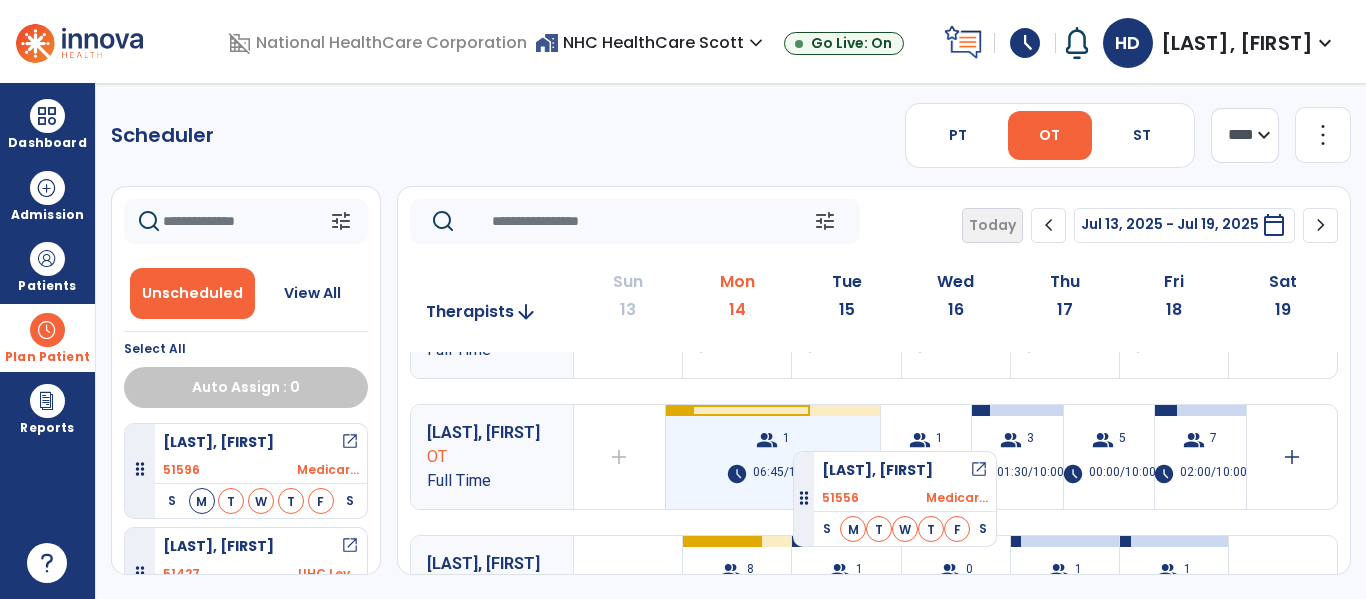 drag, startPoint x: 258, startPoint y: 455, endPoint x: 794, endPoint y: 444, distance: 536.11285 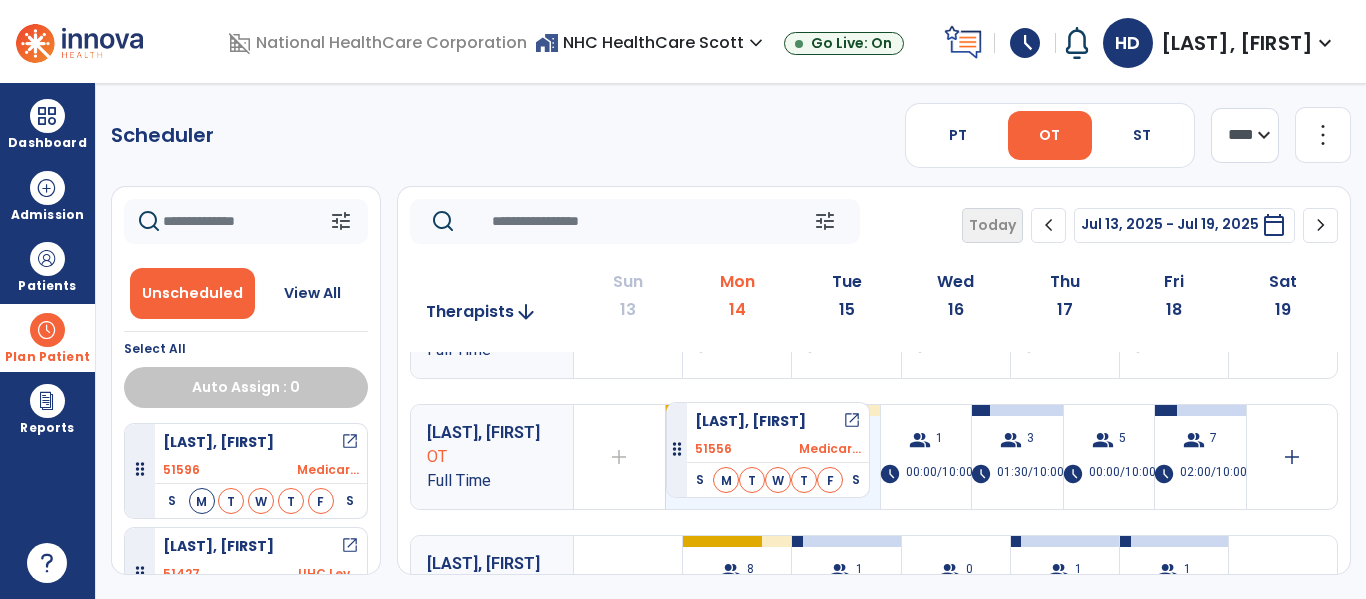 scroll, scrollTop: 417, scrollLeft: 0, axis: vertical 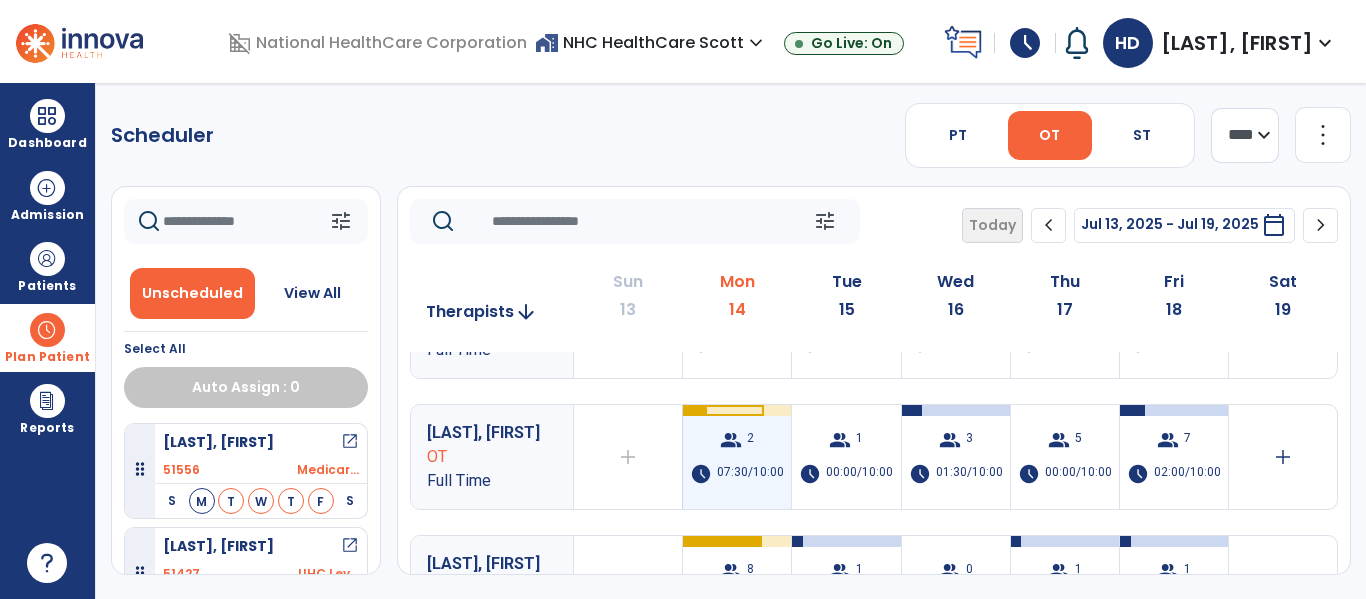 click on "07:30/10:00" at bounding box center [750, 474] 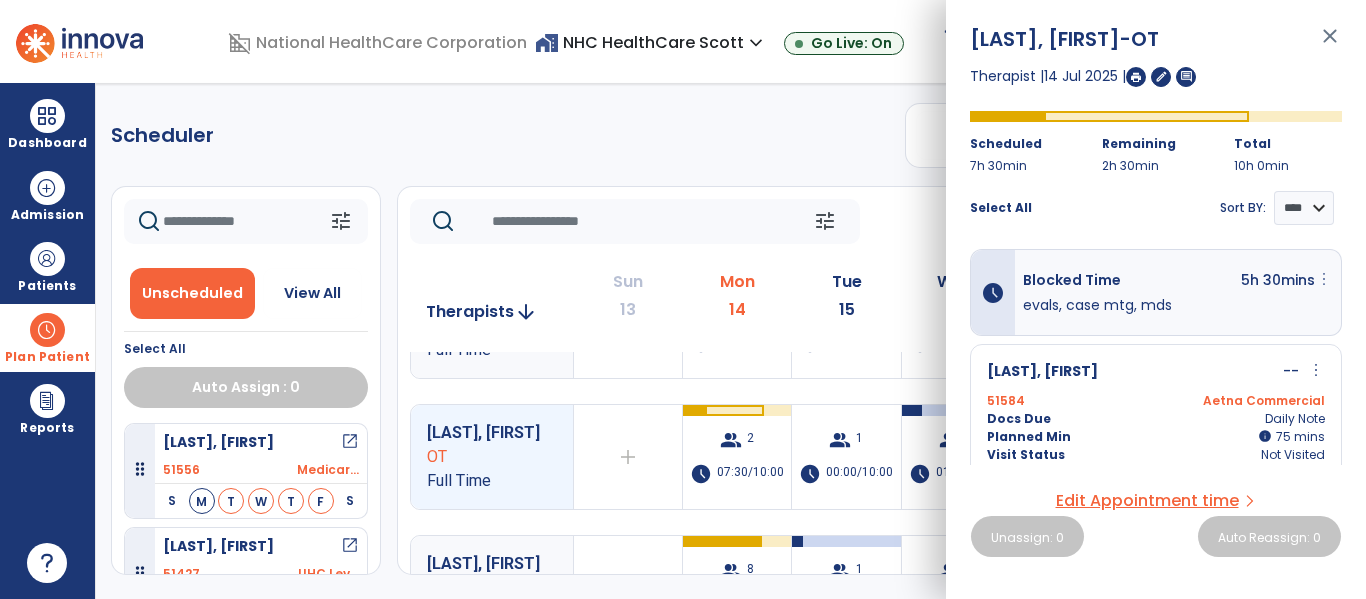 click on "more_vert" at bounding box center (1324, 279) 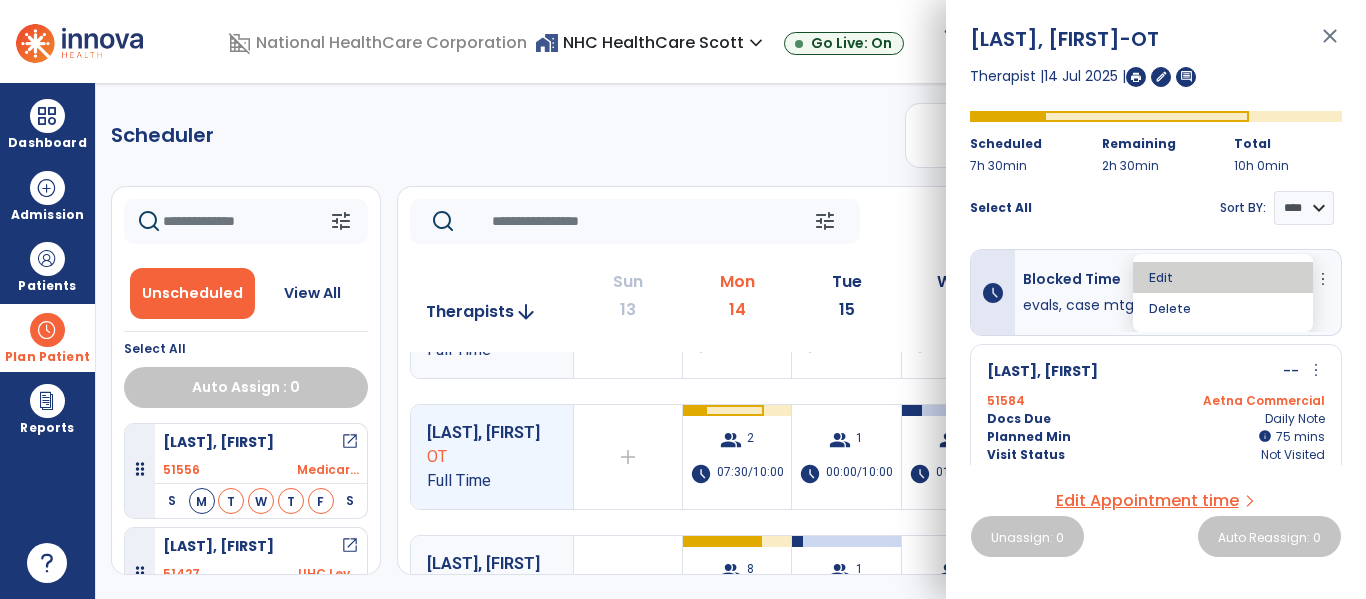 click on "Edit" at bounding box center (1223, 277) 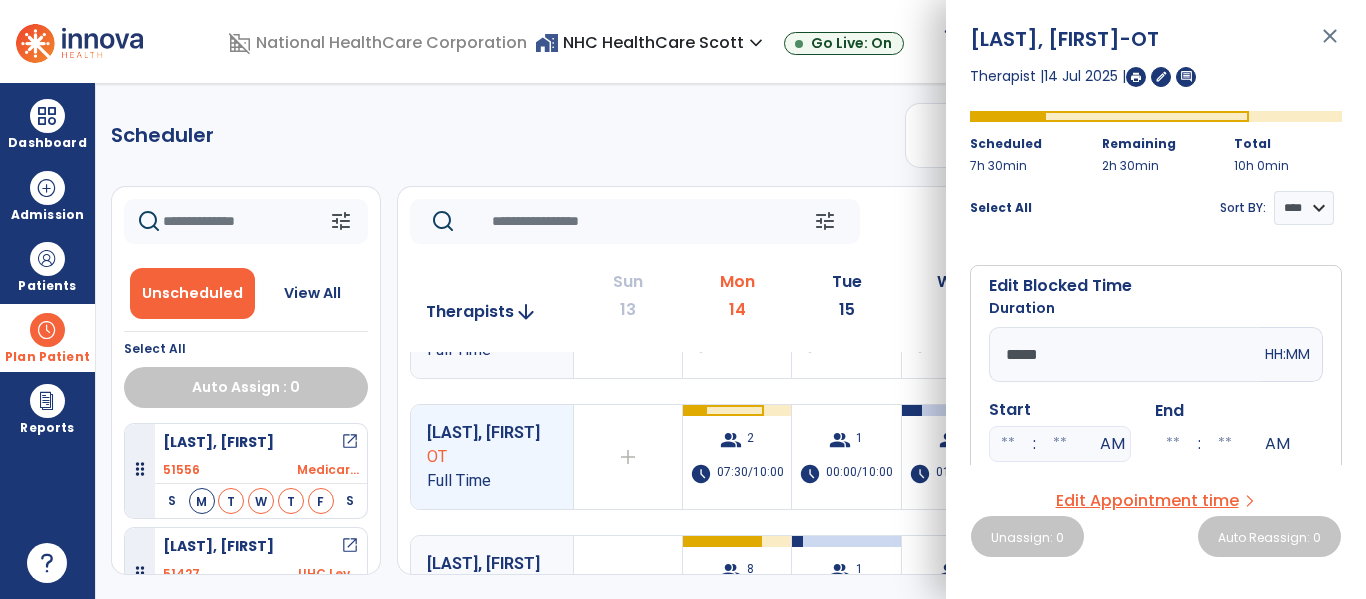 click on "*****" at bounding box center [1125, 354] 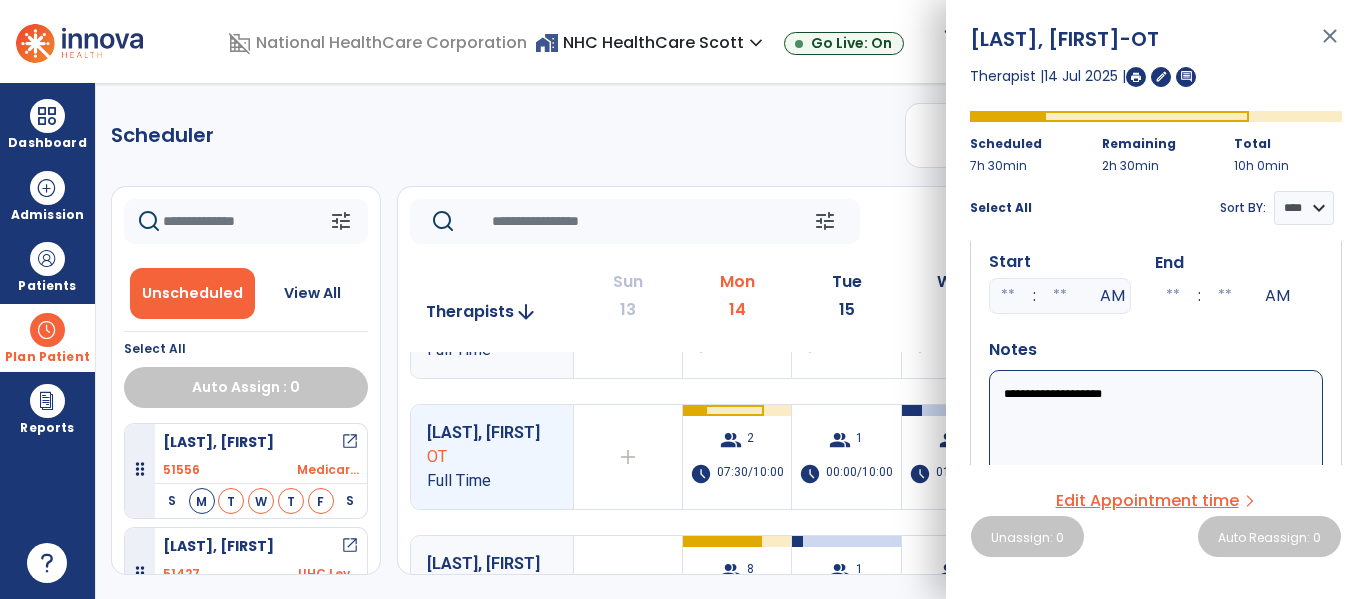 scroll, scrollTop: 149, scrollLeft: 0, axis: vertical 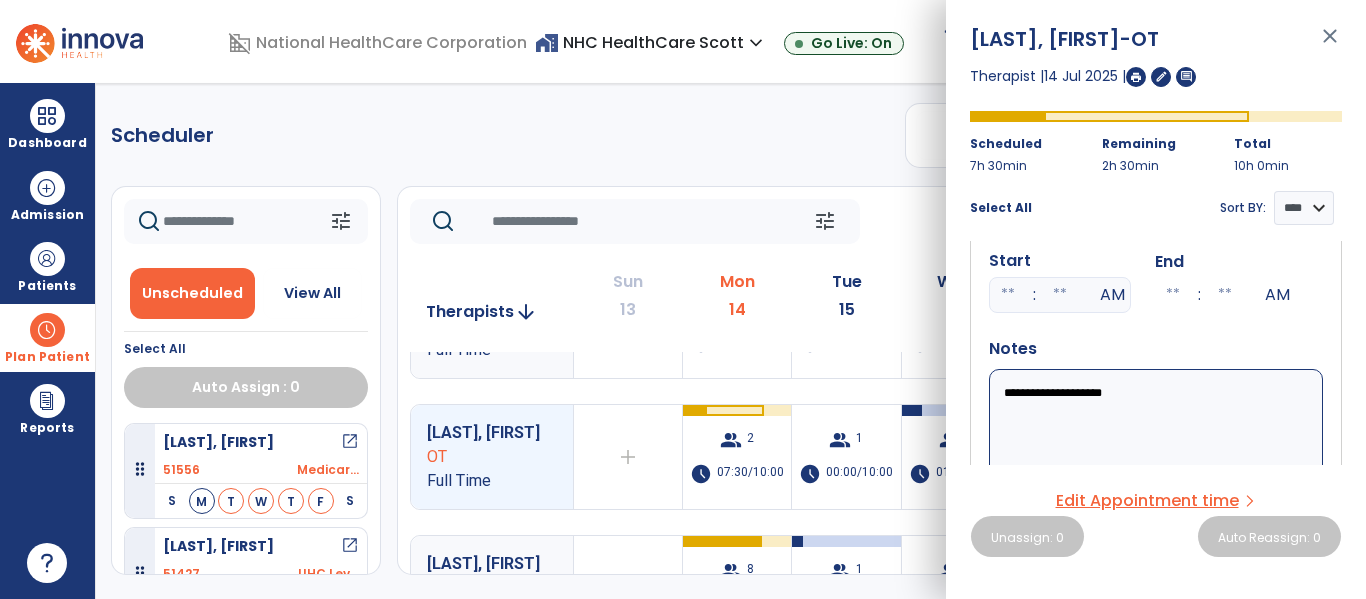type on "*****" 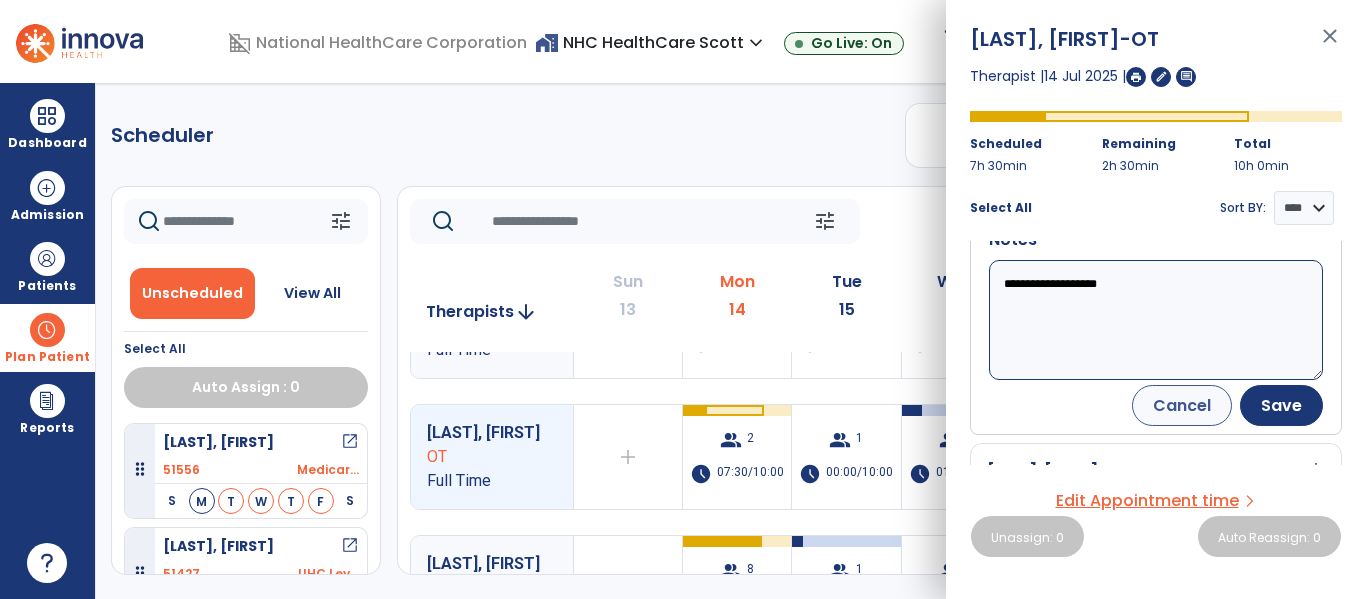 scroll, scrollTop: 259, scrollLeft: 0, axis: vertical 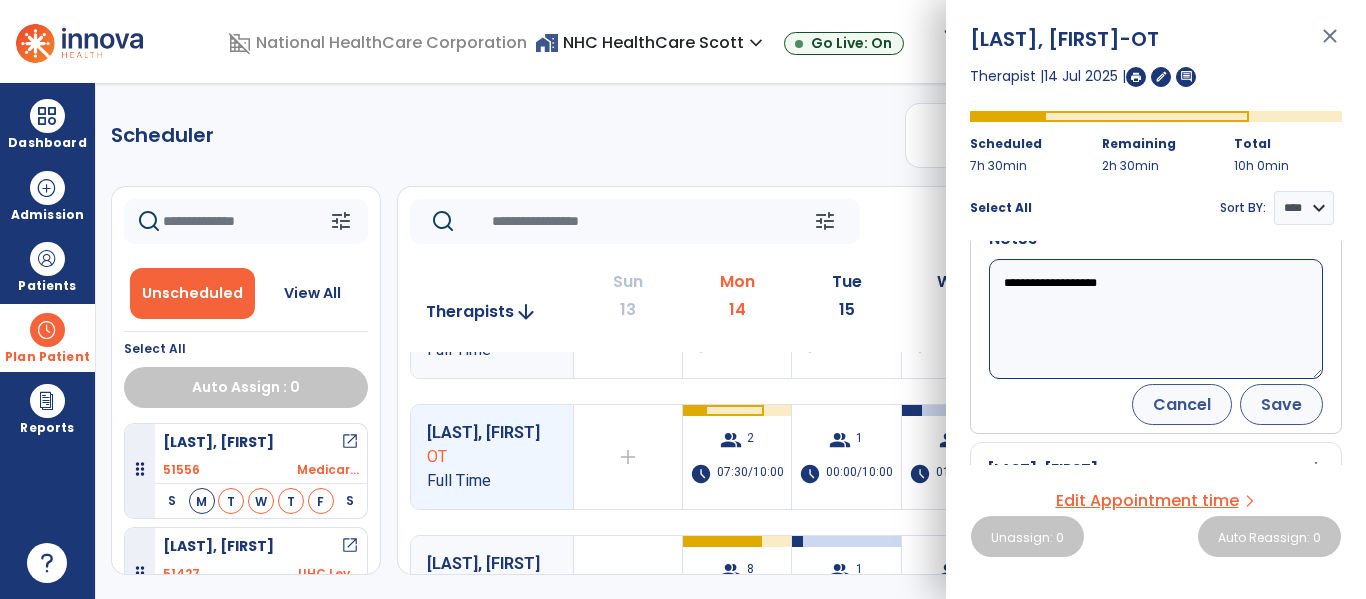 type on "**********" 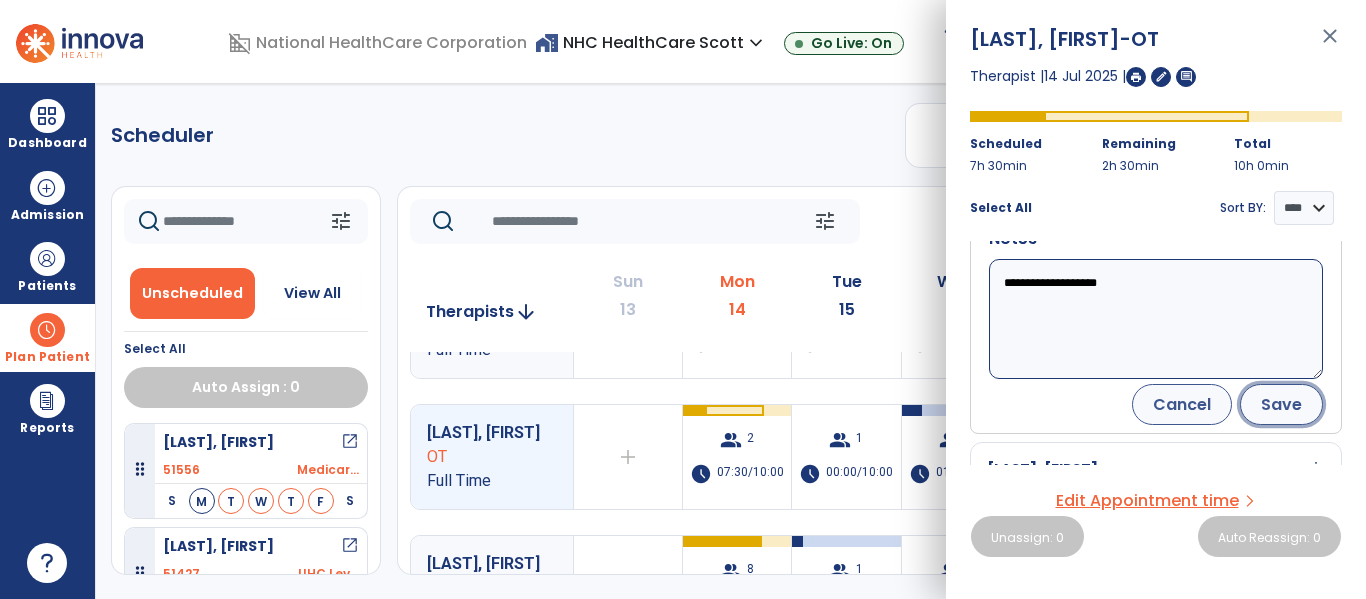 click on "Save" at bounding box center [1281, 404] 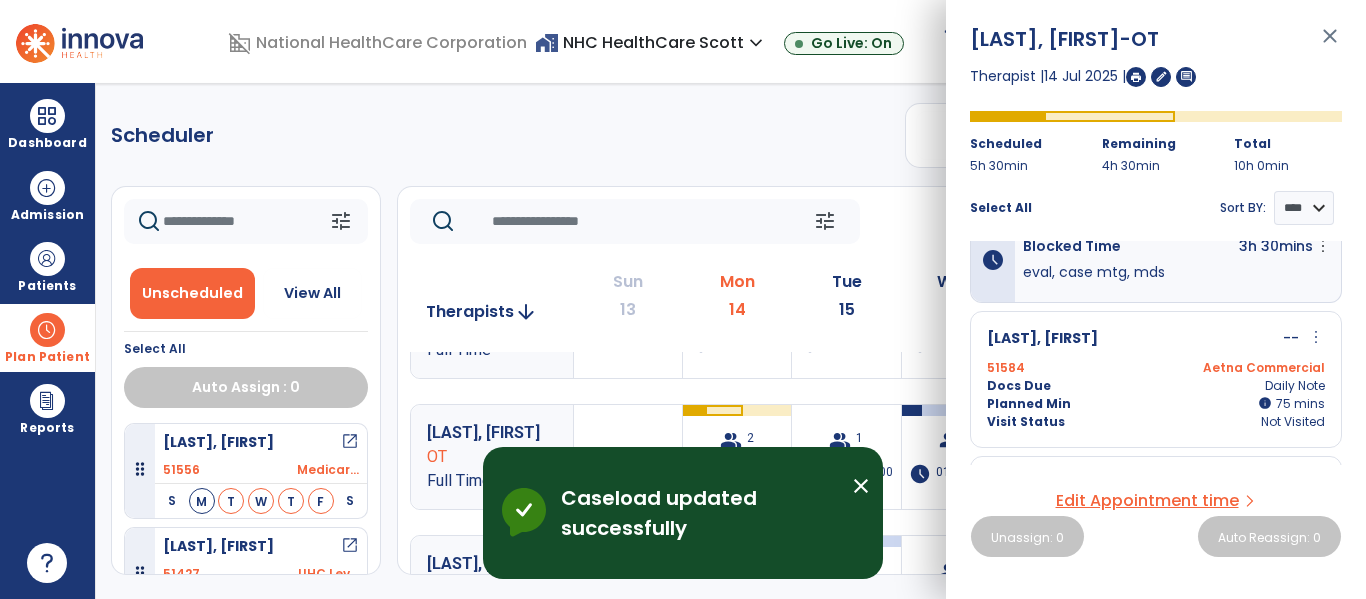 scroll, scrollTop: 0, scrollLeft: 0, axis: both 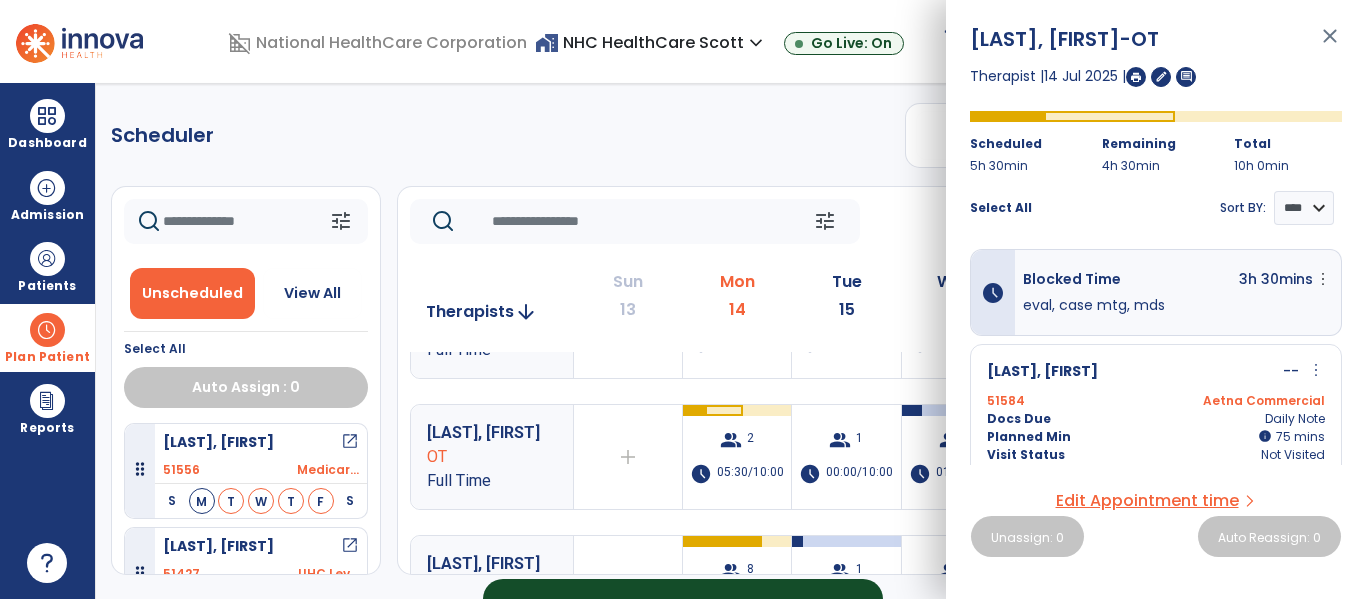 click on "close" at bounding box center [1330, 45] 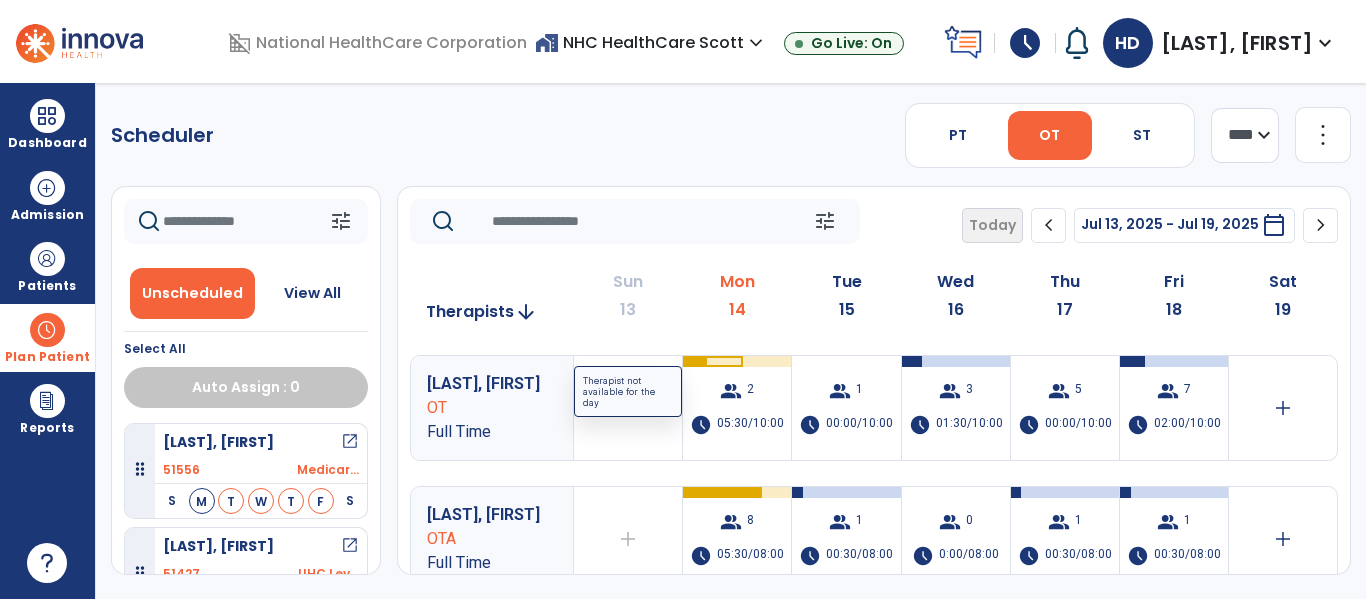 scroll, scrollTop: 0, scrollLeft: 0, axis: both 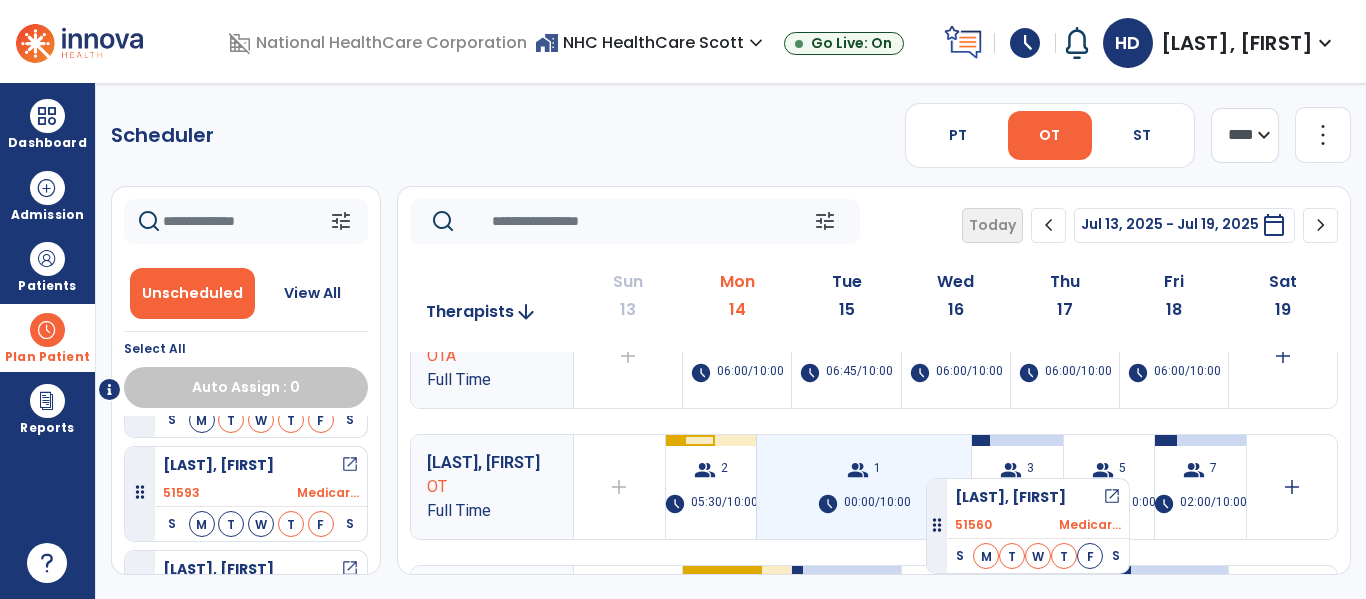 drag, startPoint x: 278, startPoint y: 471, endPoint x: 932, endPoint y: 469, distance: 654.00305 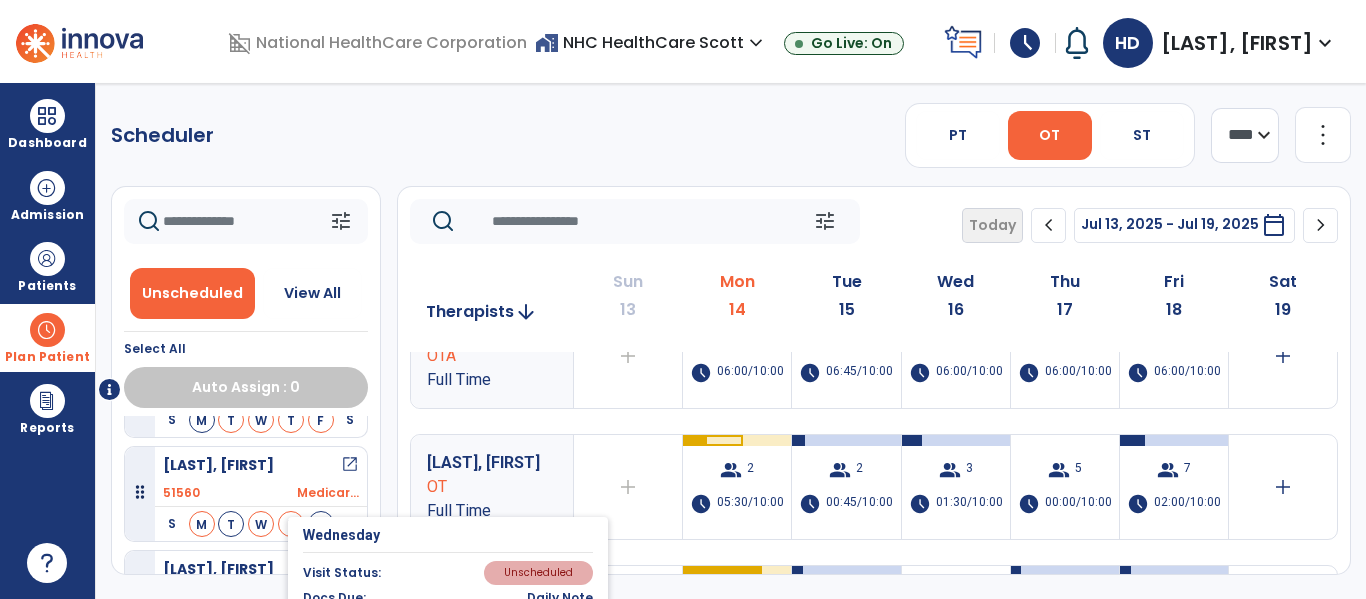 scroll, scrollTop: 0, scrollLeft: 0, axis: both 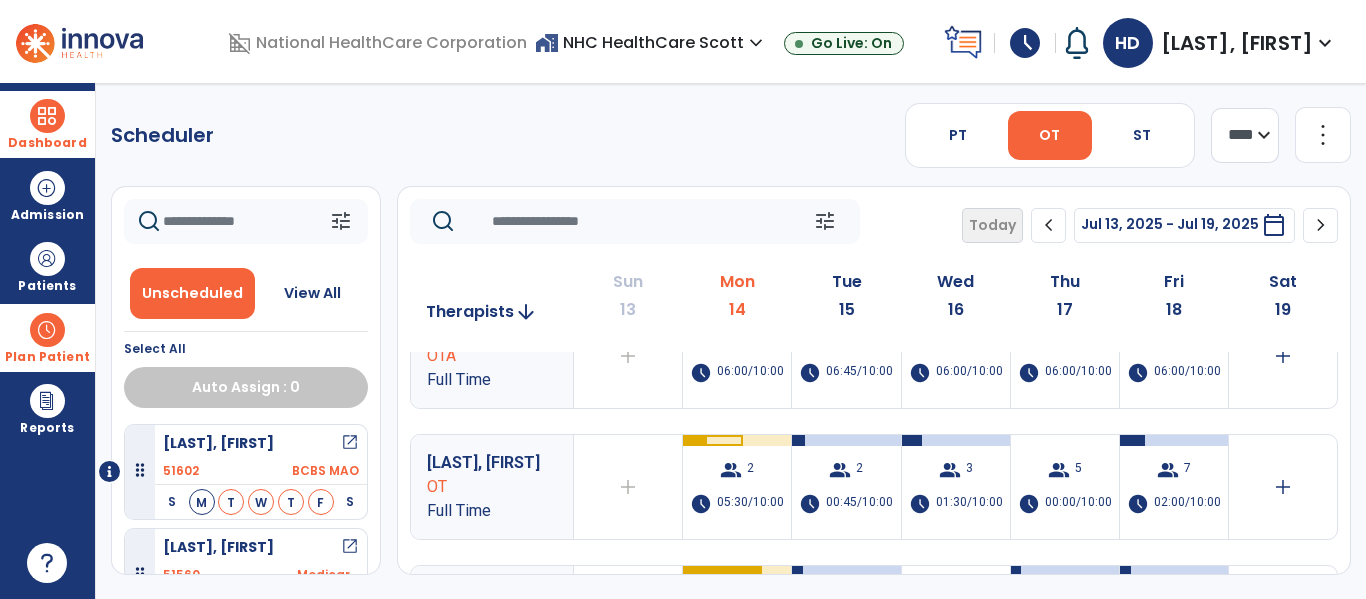click on "Dashboard" at bounding box center [47, 124] 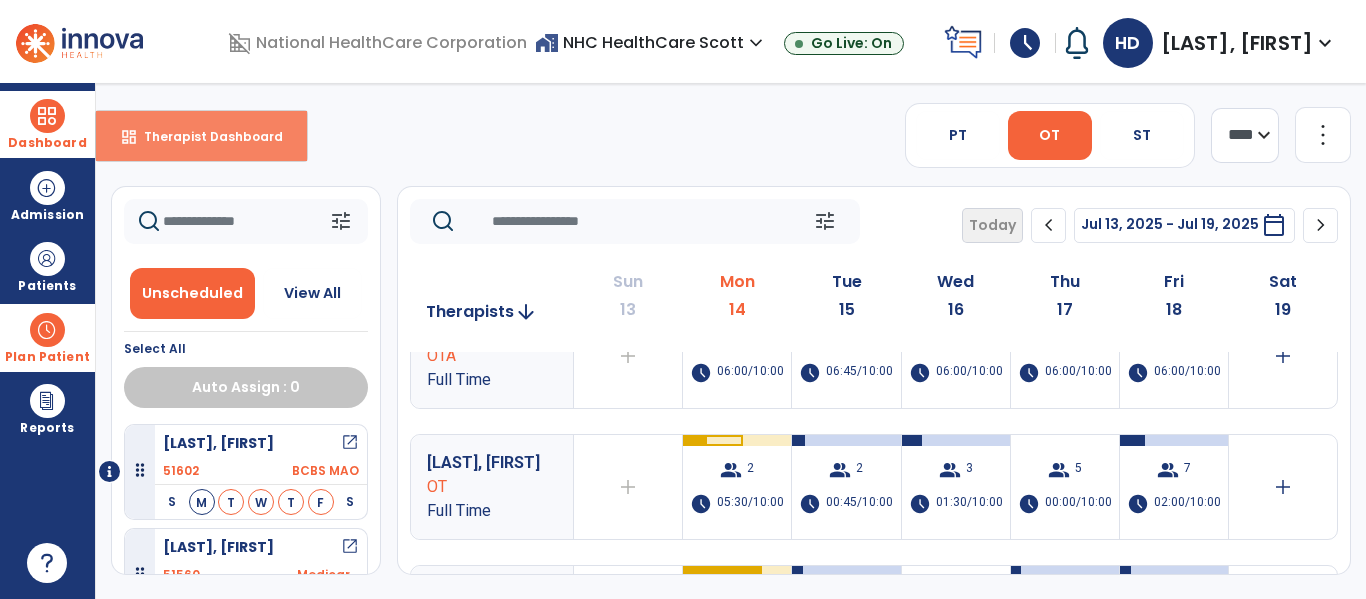 click on "dashboard  Therapist Dashboard" at bounding box center [201, 136] 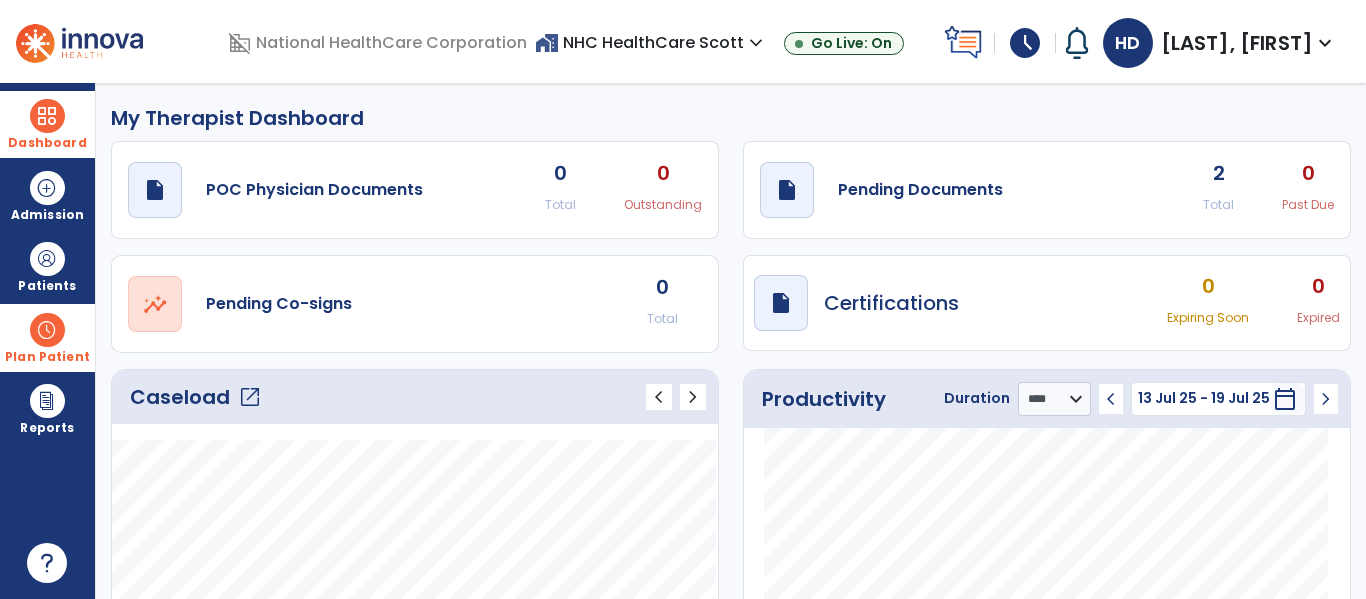 click on "My Therapist Dashboard" 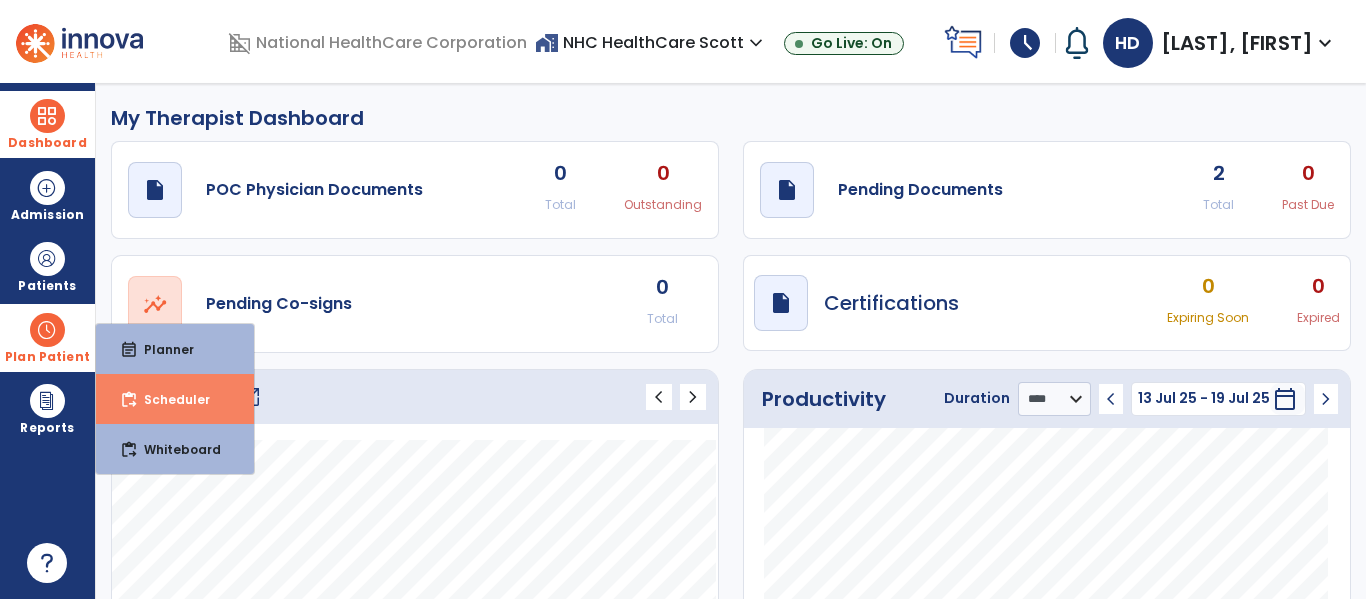 click on "content_paste_go  Scheduler" at bounding box center (175, 399) 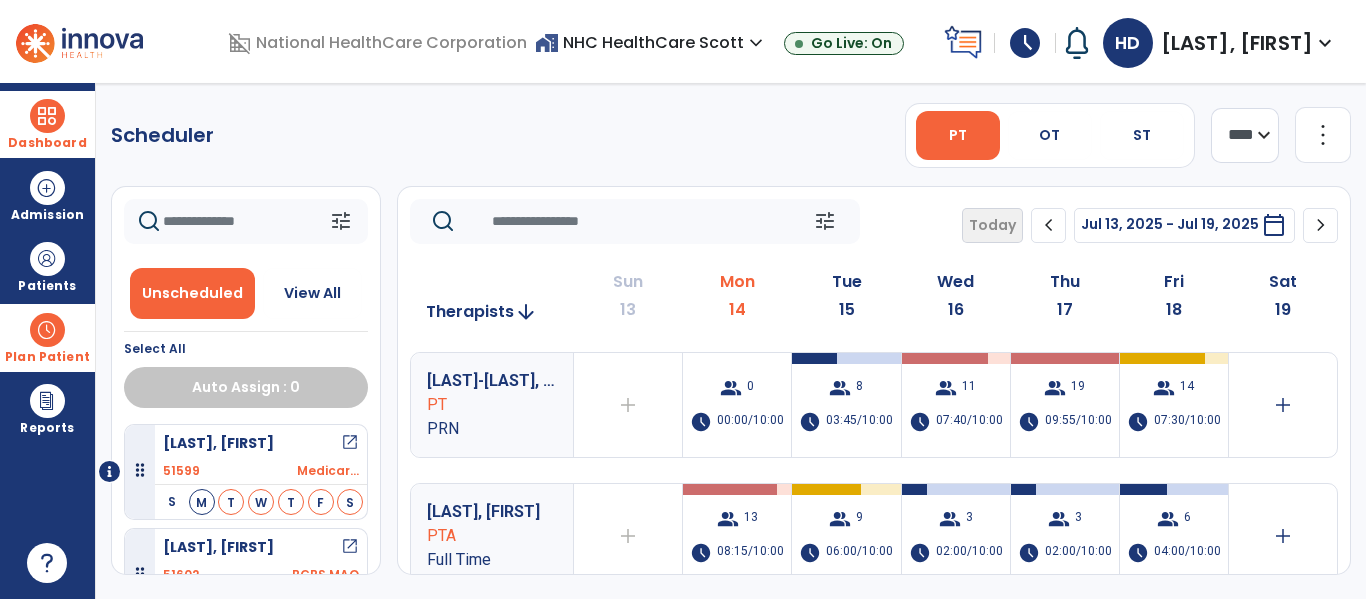 click on "PT   OT   ST" 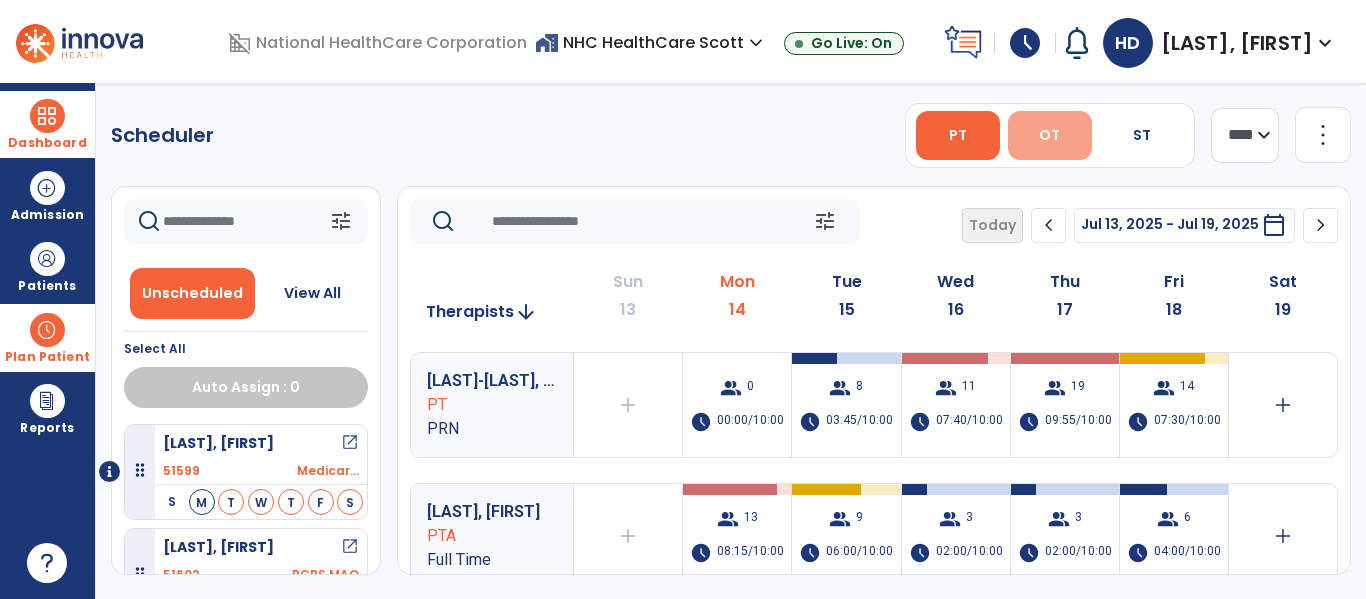 click on "OT" at bounding box center [1049, 135] 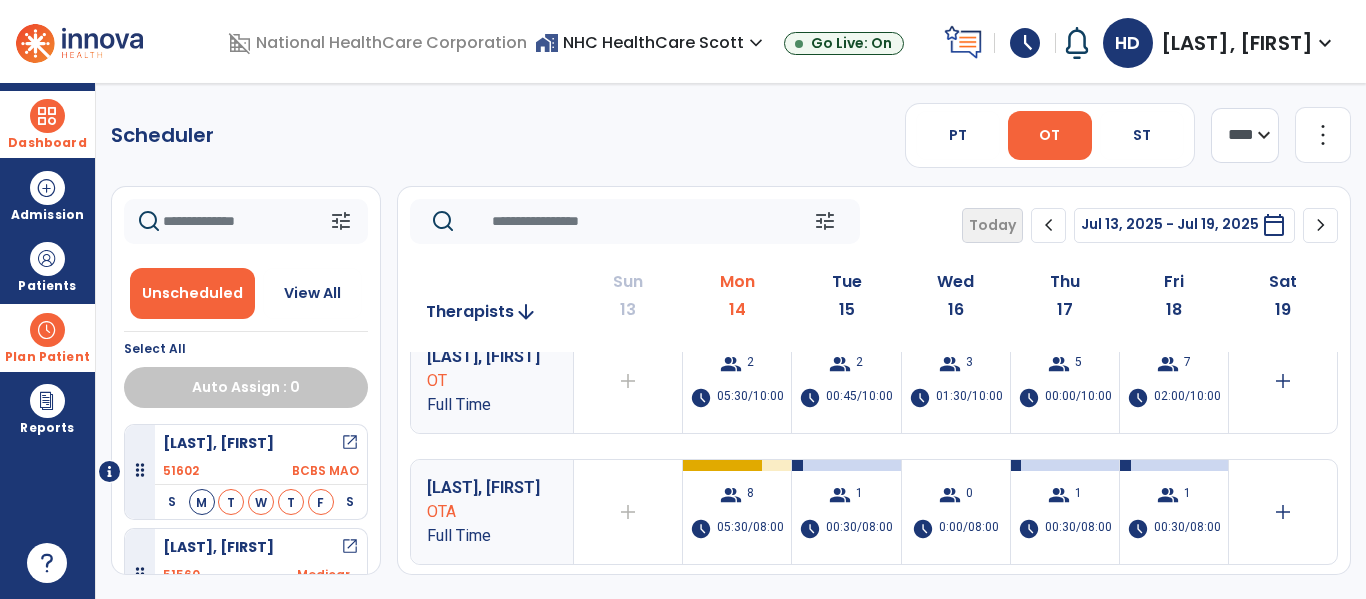 scroll, scrollTop: 67, scrollLeft: 0, axis: vertical 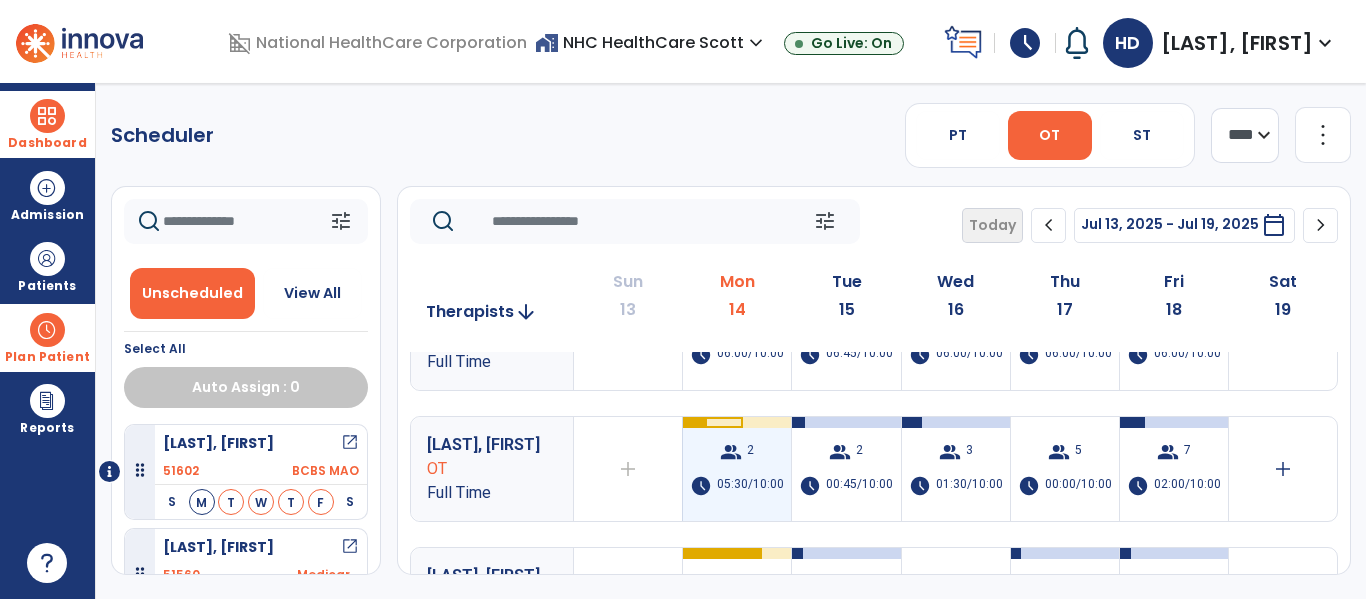 click on "2" at bounding box center (750, 452) 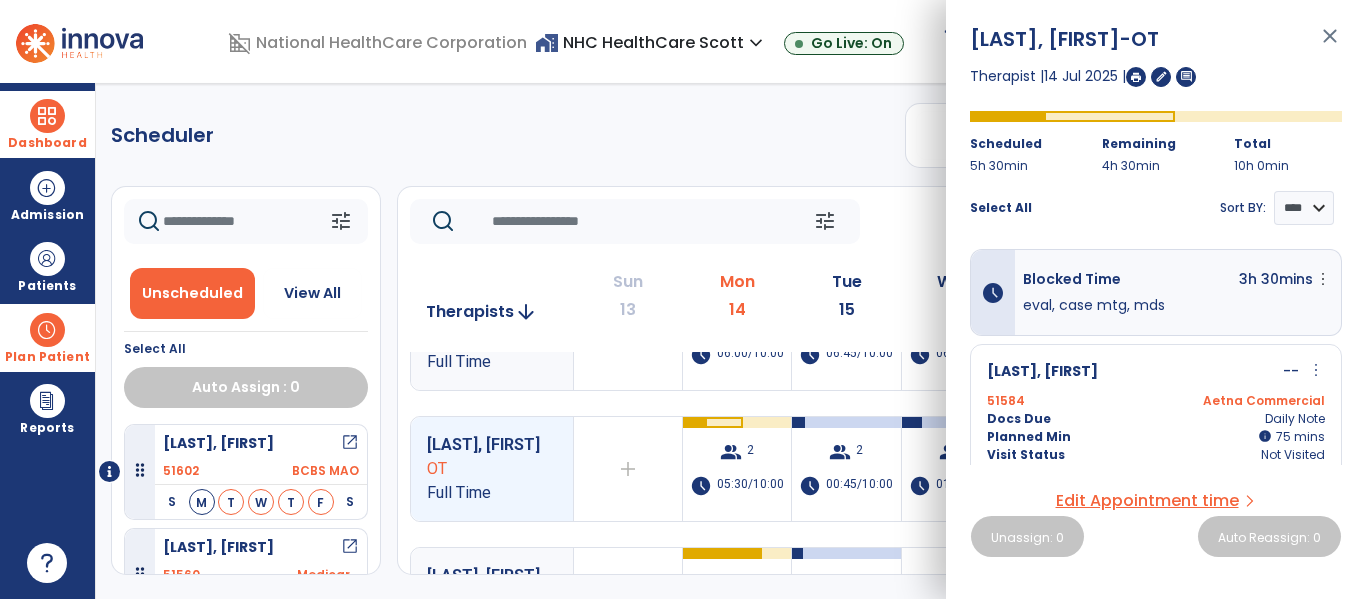 click at bounding box center [1136, 77] 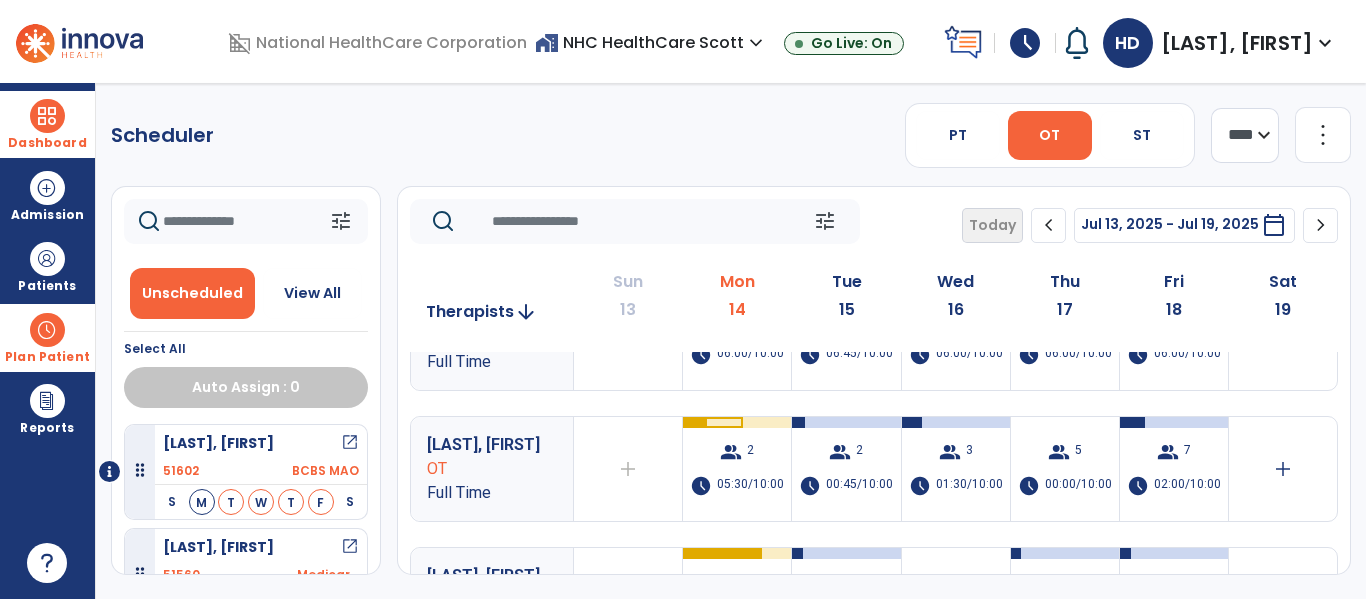 click on "Dashboard" at bounding box center (47, 124) 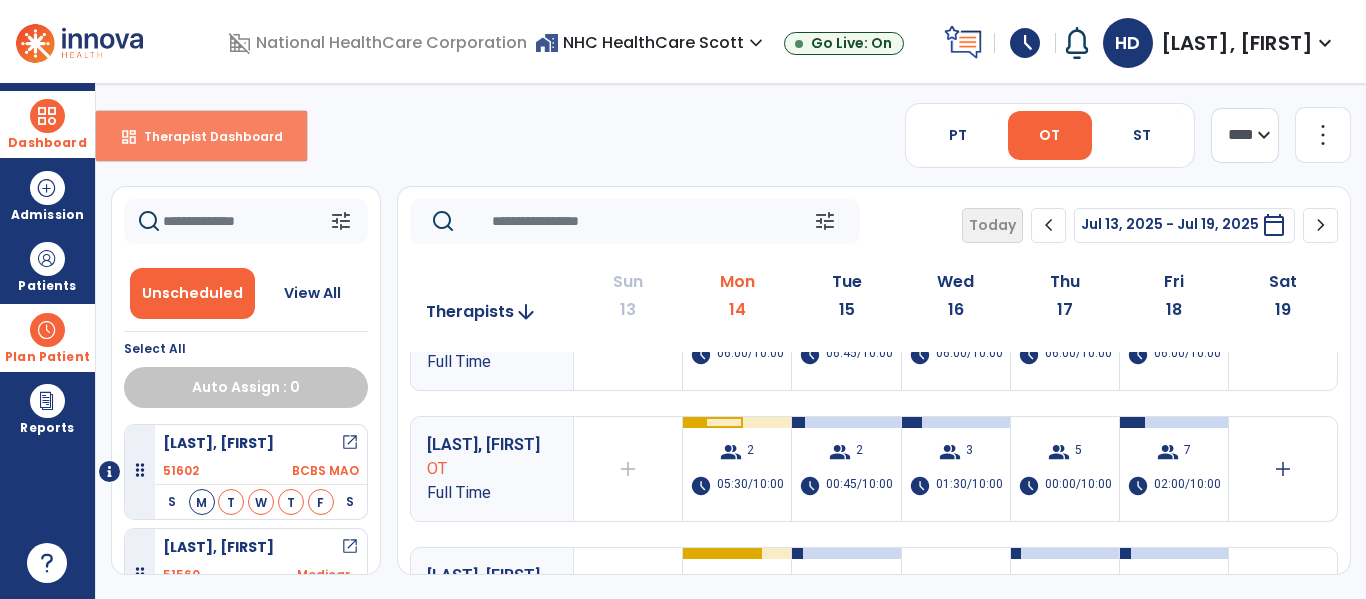 click on "dashboard  Therapist Dashboard" at bounding box center [201, 136] 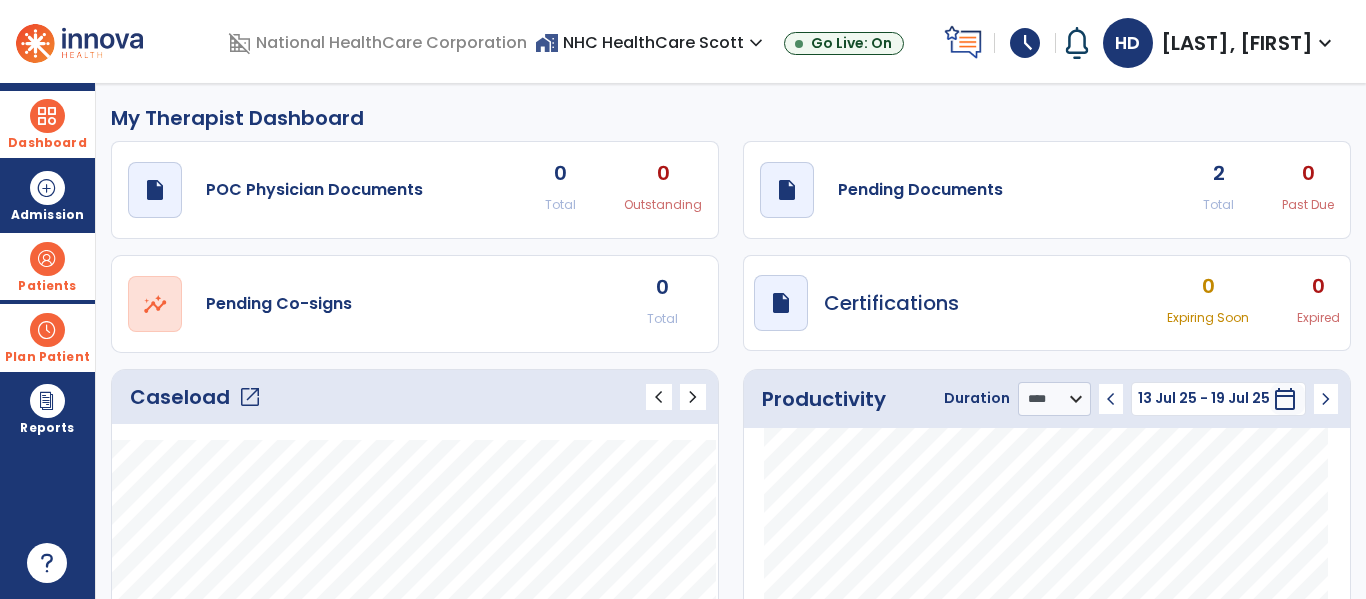 click on "Patients" at bounding box center [47, 286] 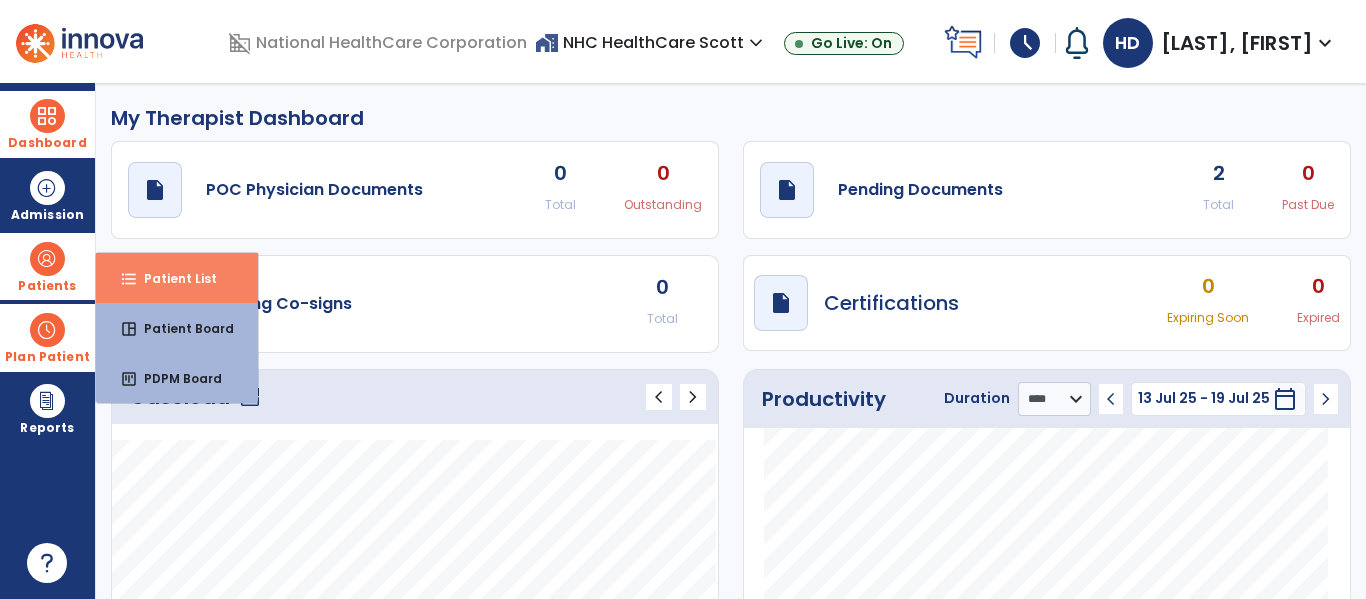 click on "Patient List" at bounding box center (172, 278) 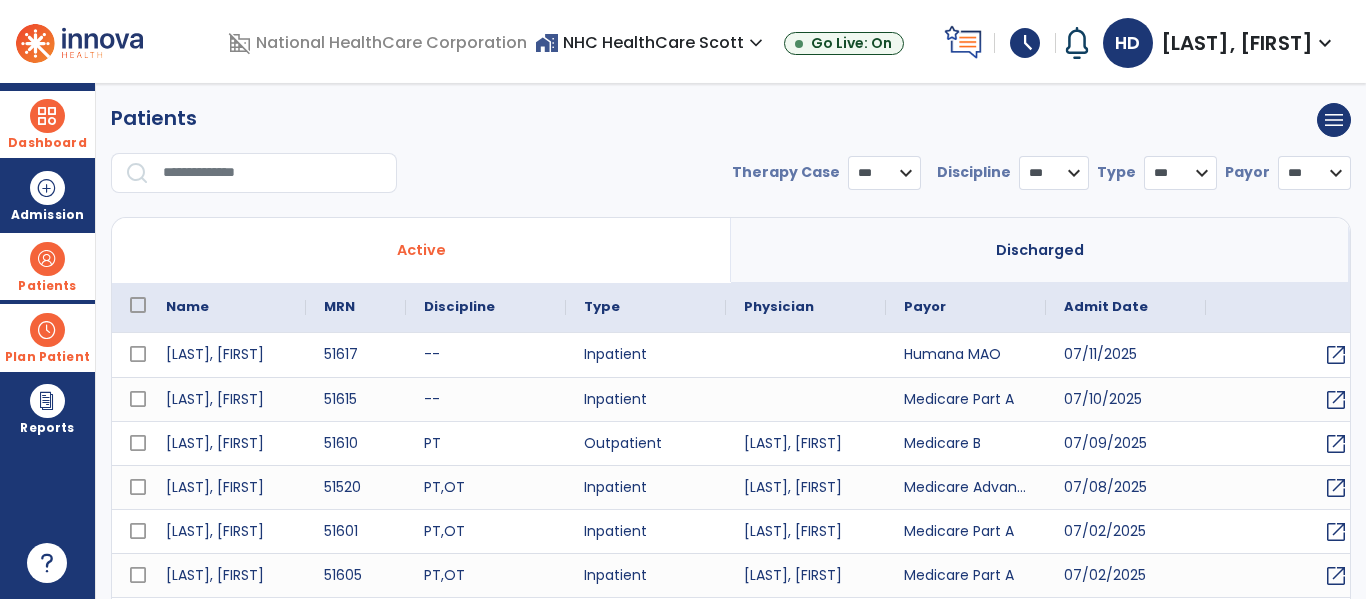 select on "***" 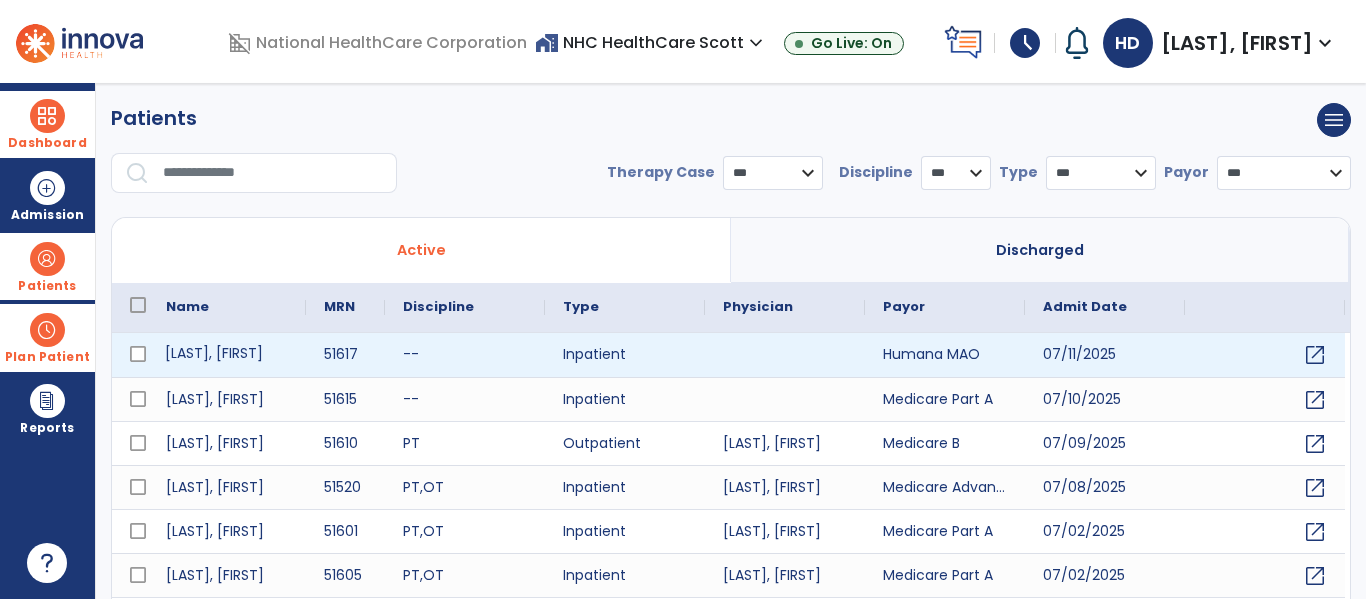 click on "[LAST], [FIRST]" at bounding box center [227, 355] 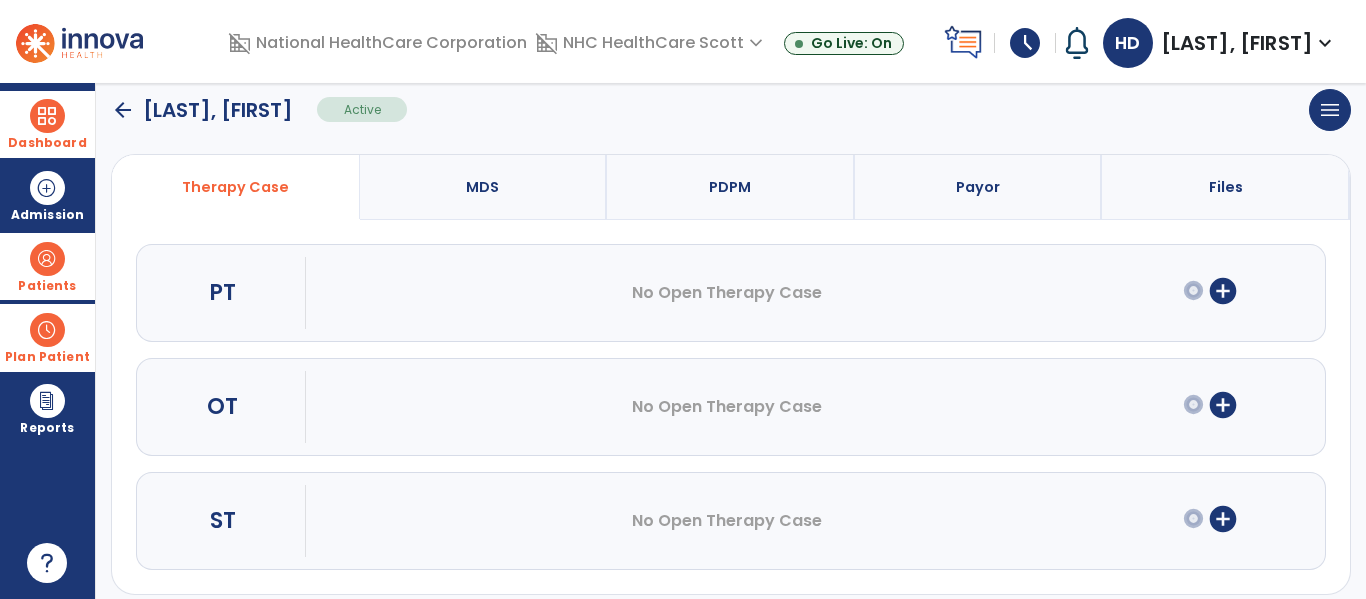 scroll, scrollTop: 144, scrollLeft: 0, axis: vertical 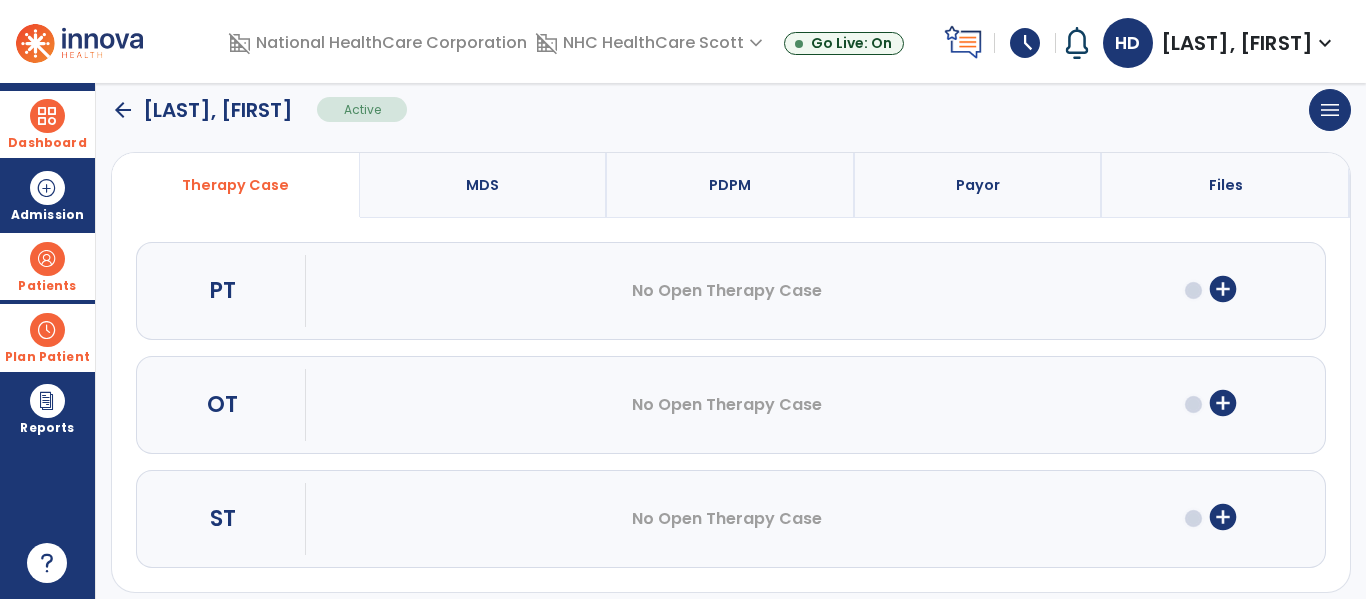 click on "add_circle" at bounding box center (1223, 403) 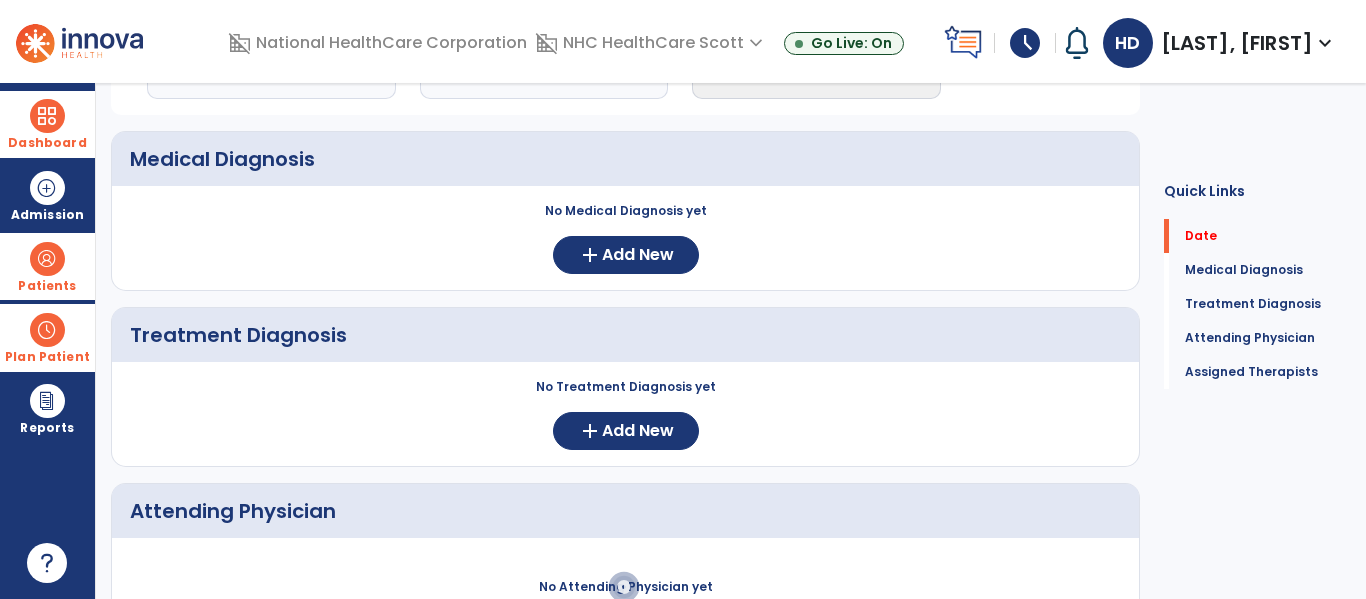 scroll, scrollTop: 0, scrollLeft: 0, axis: both 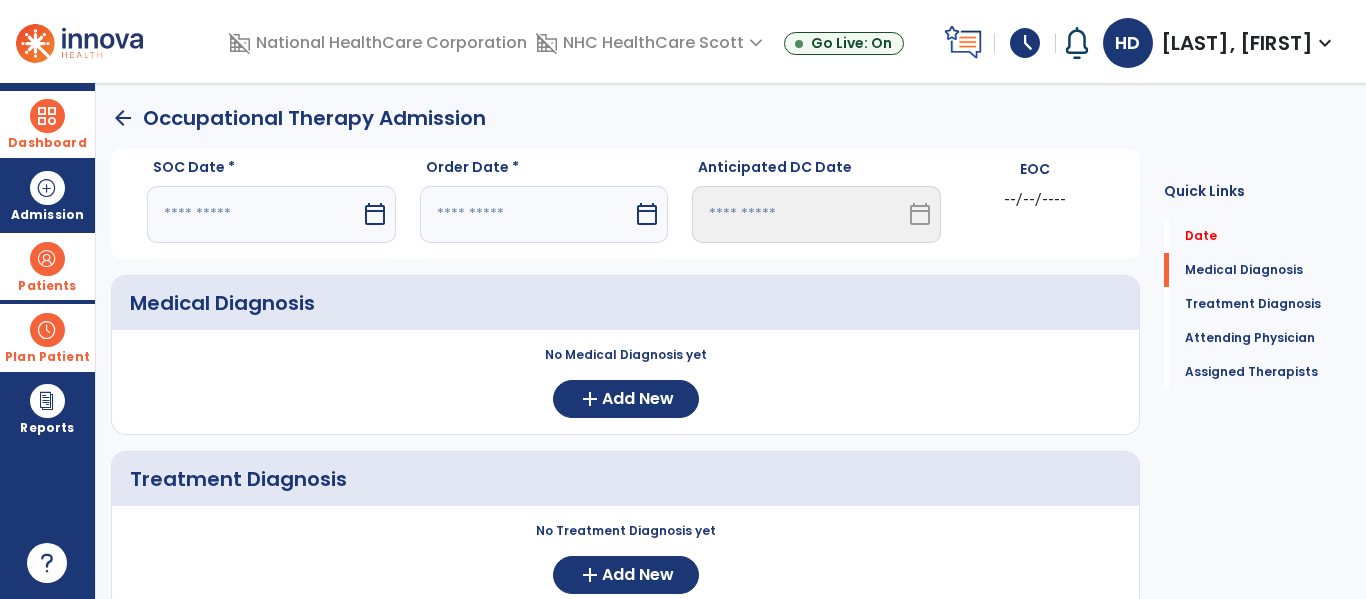 click at bounding box center [254, 214] 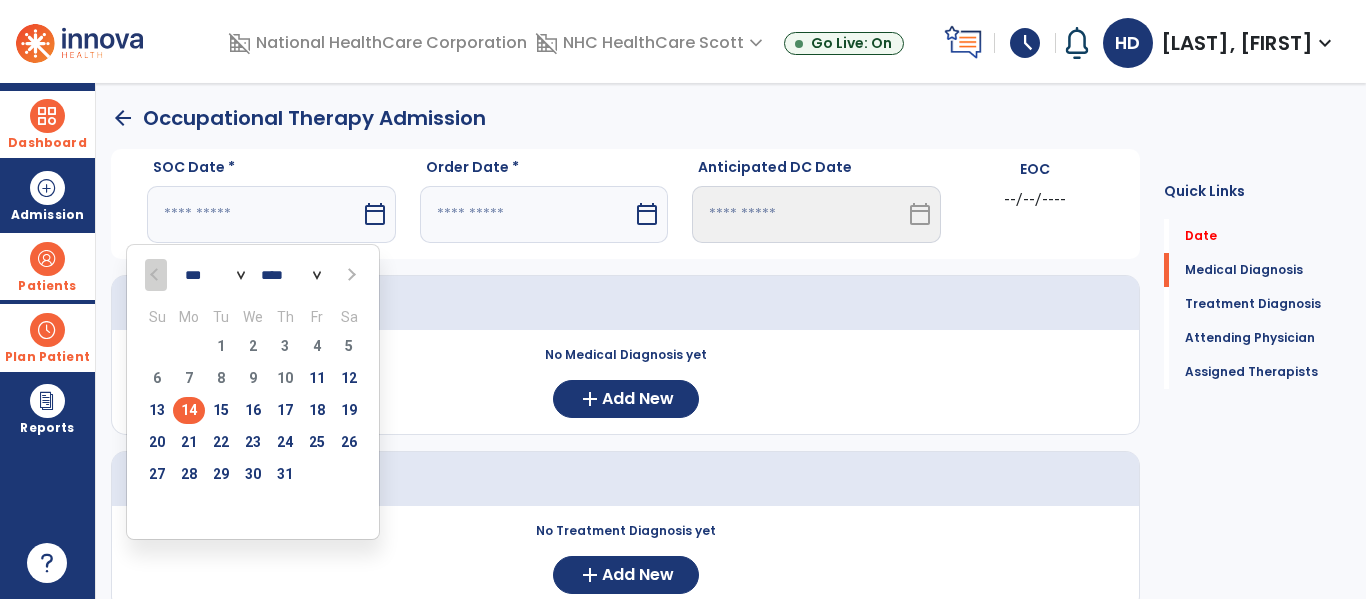 click on "14" at bounding box center [189, 410] 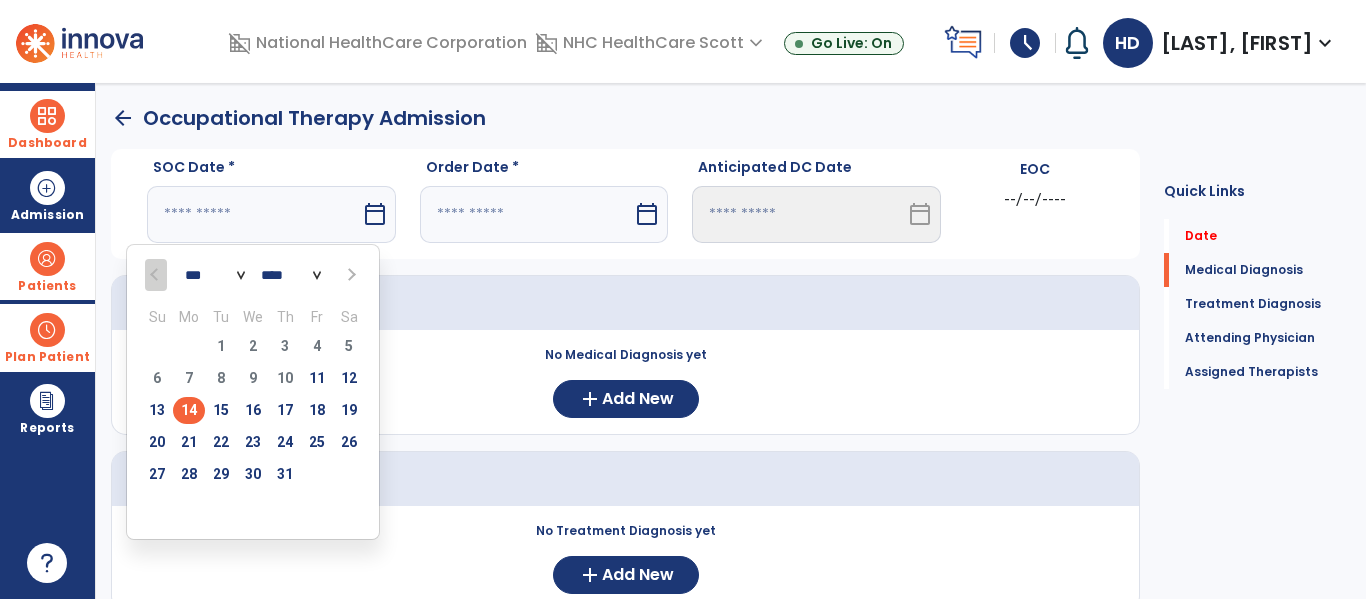 type on "*********" 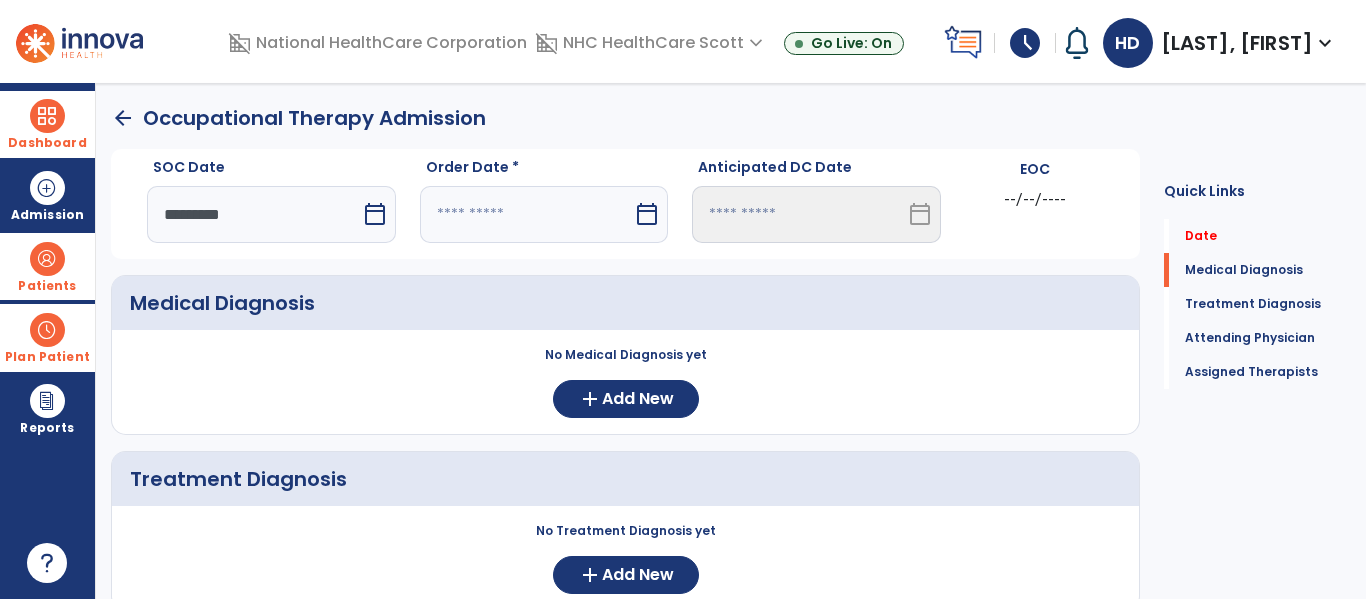 click at bounding box center [527, 214] 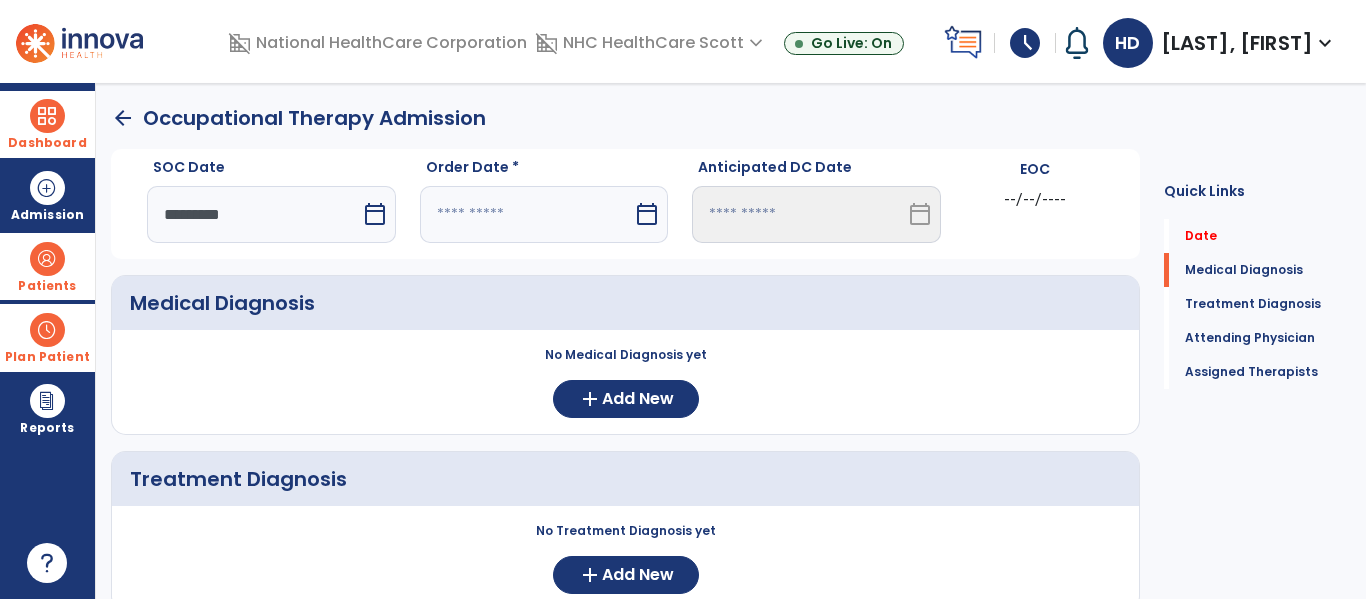 select on "*" 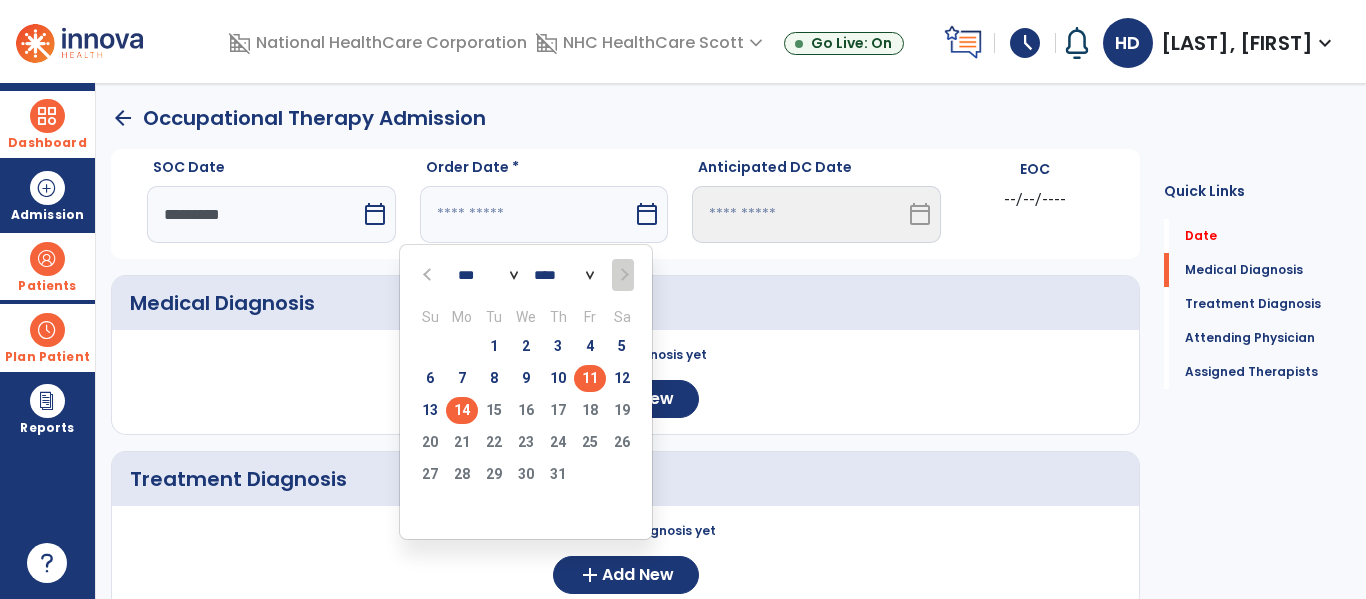 click on "11" at bounding box center (590, 378) 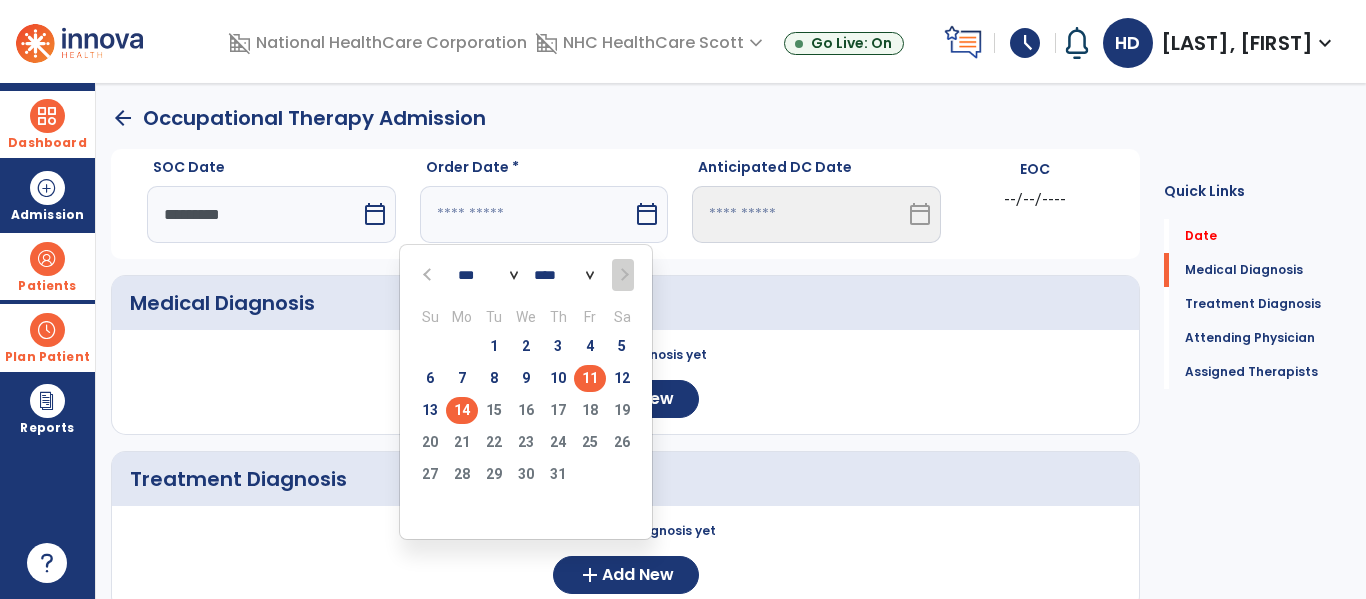 type on "*********" 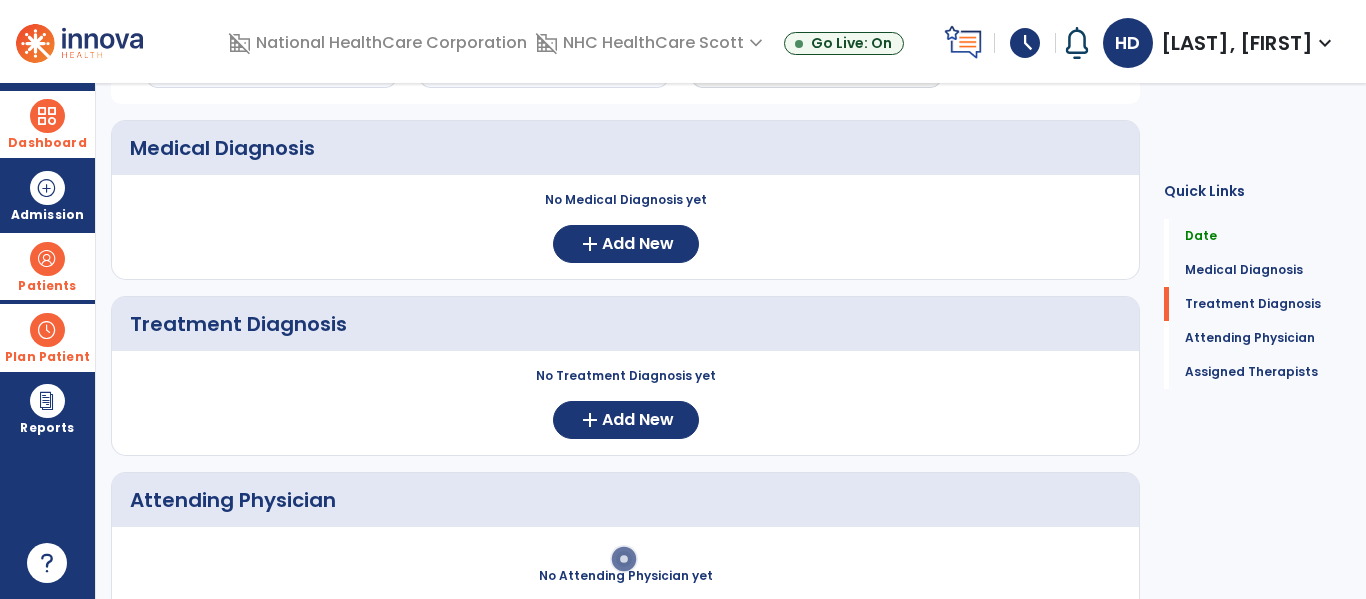scroll, scrollTop: 249, scrollLeft: 0, axis: vertical 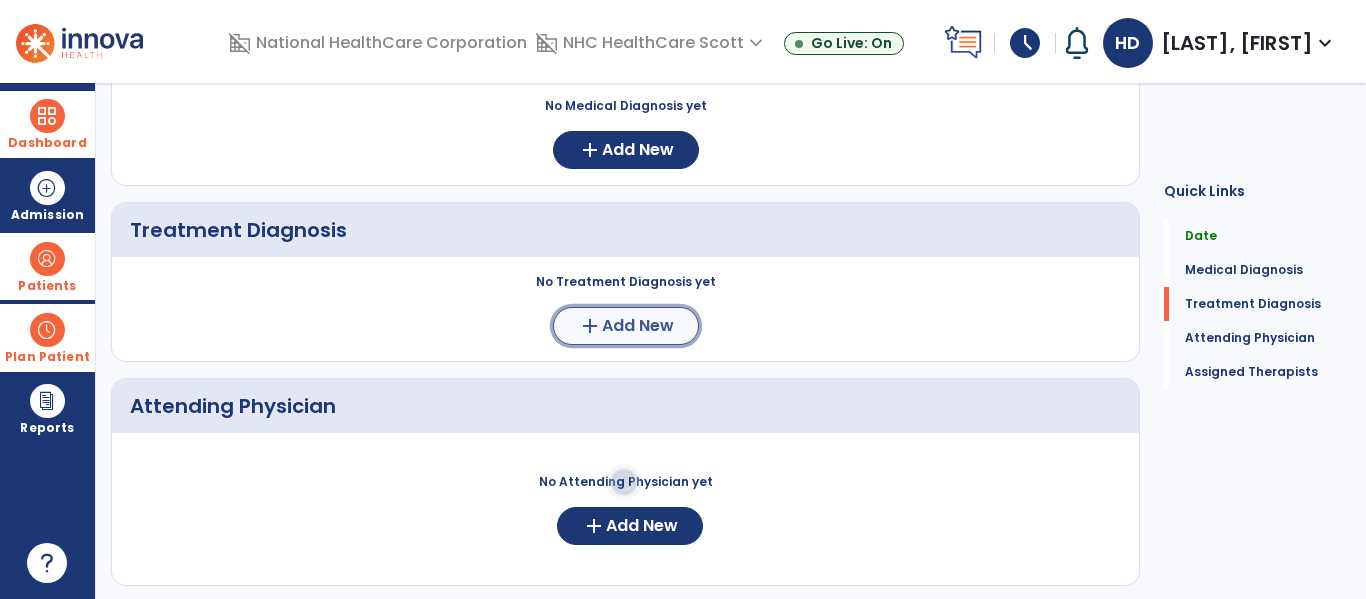 click on "Add New" 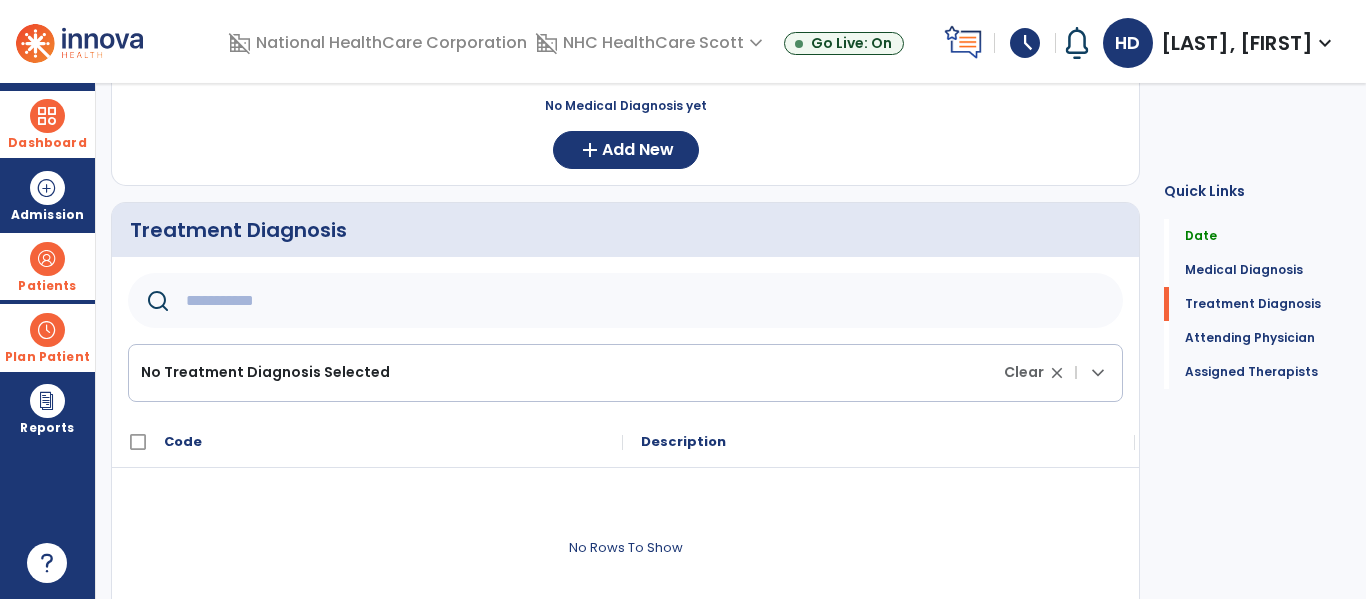 click 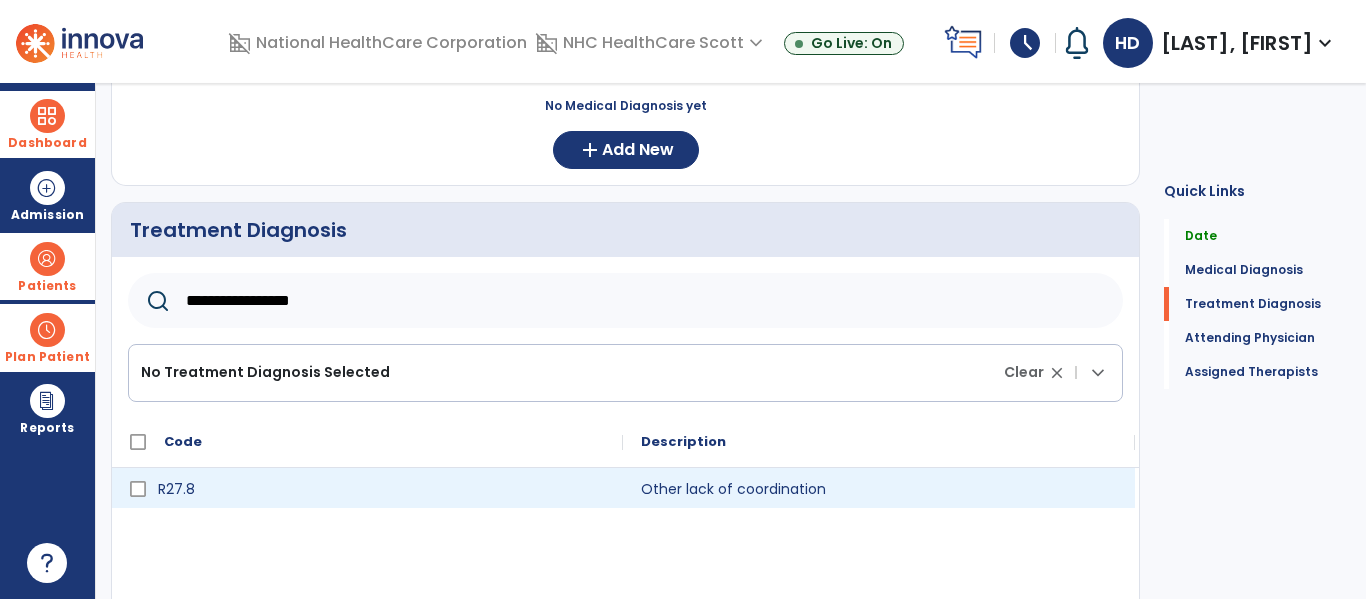 type on "**********" 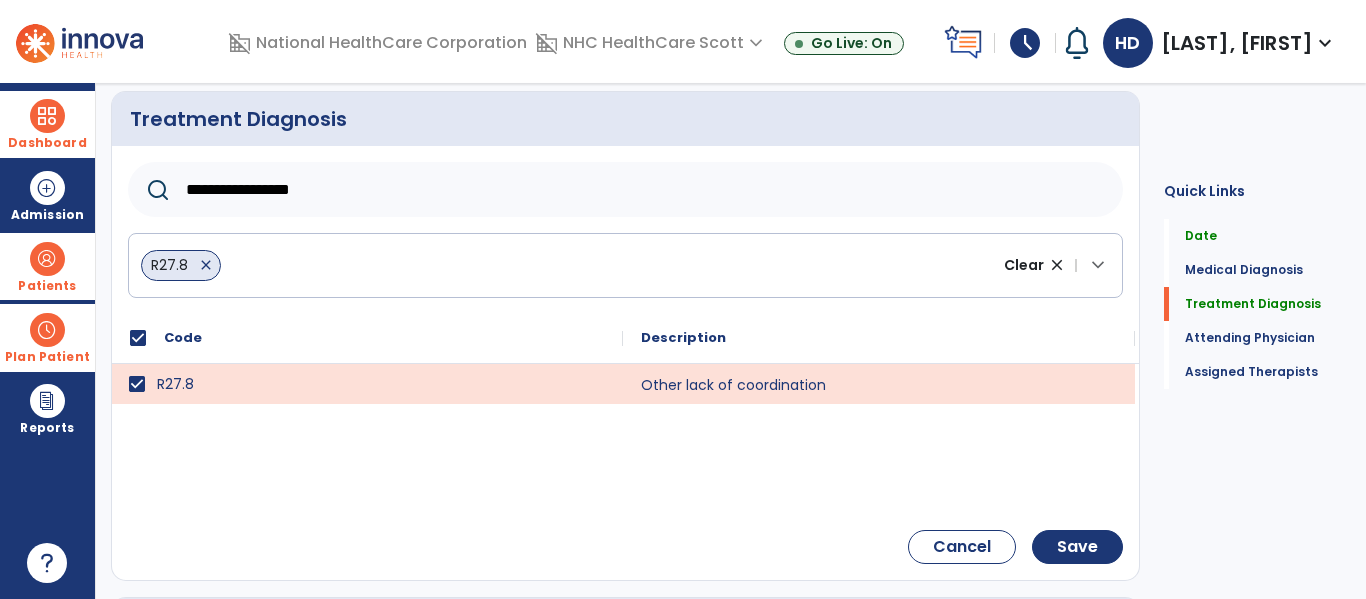 scroll, scrollTop: 361, scrollLeft: 0, axis: vertical 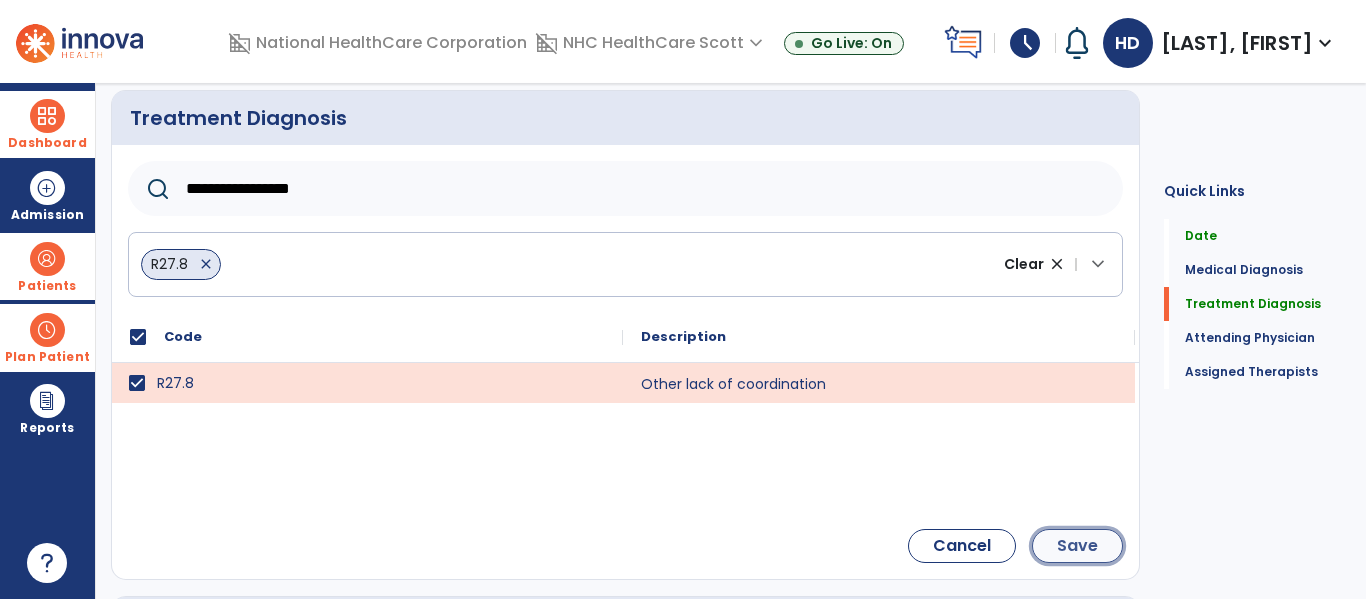 click on "Save" 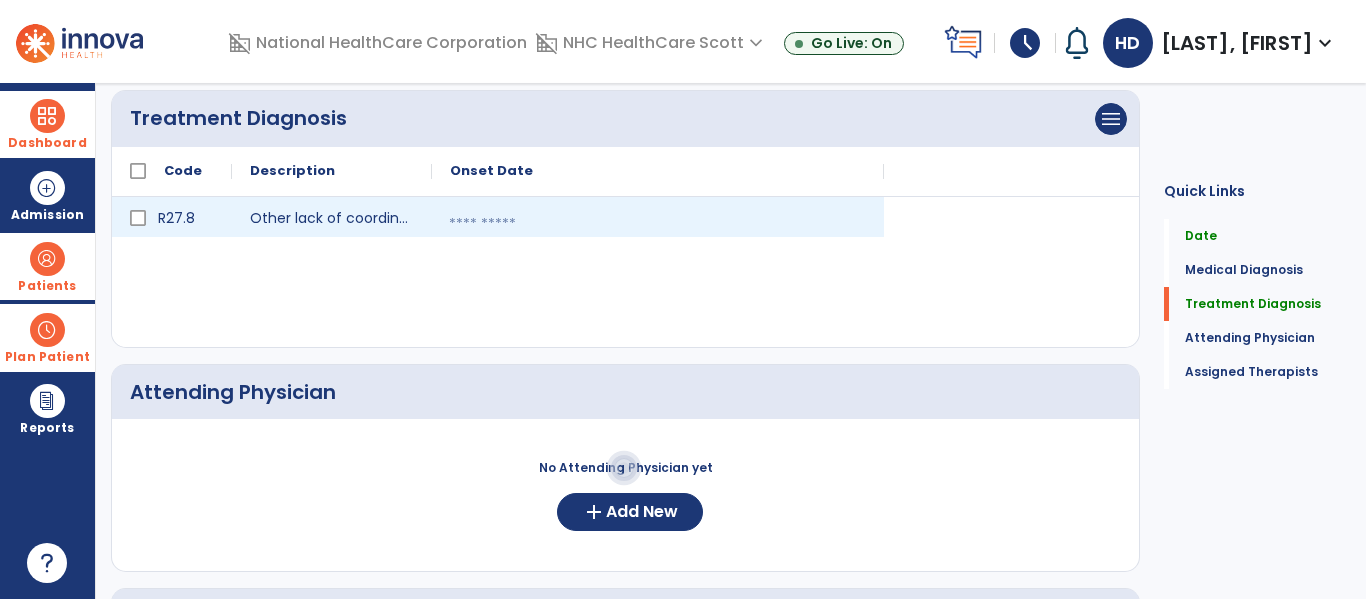 click at bounding box center (658, 224) 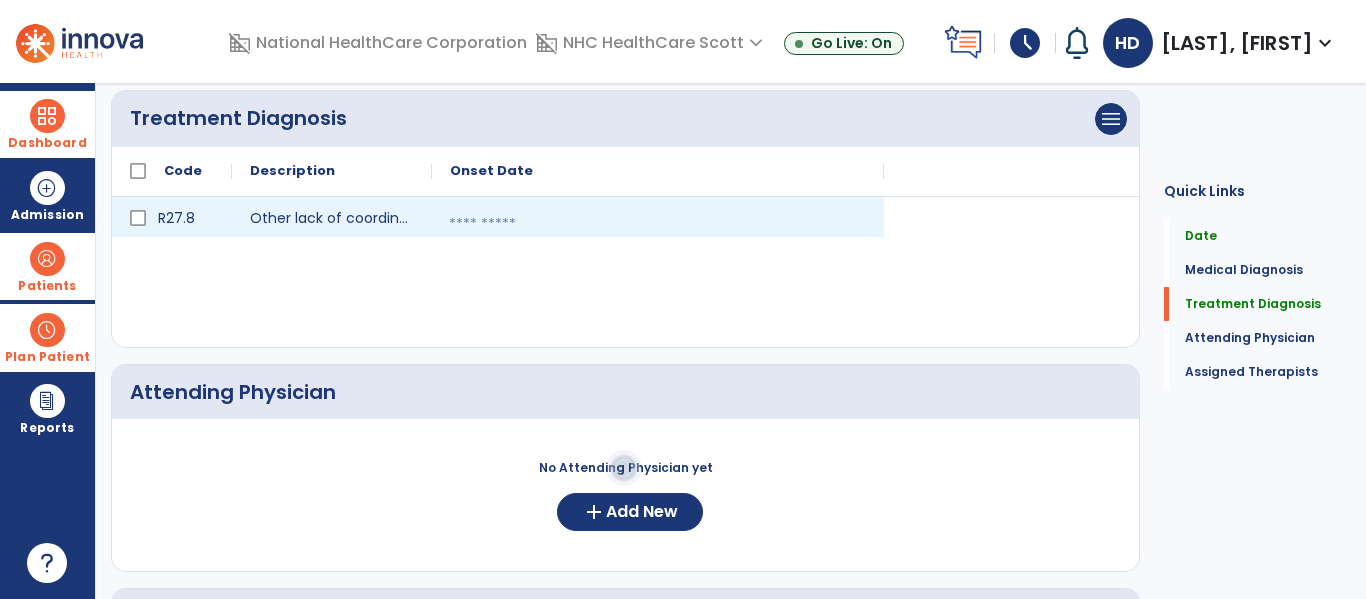 select on "*" 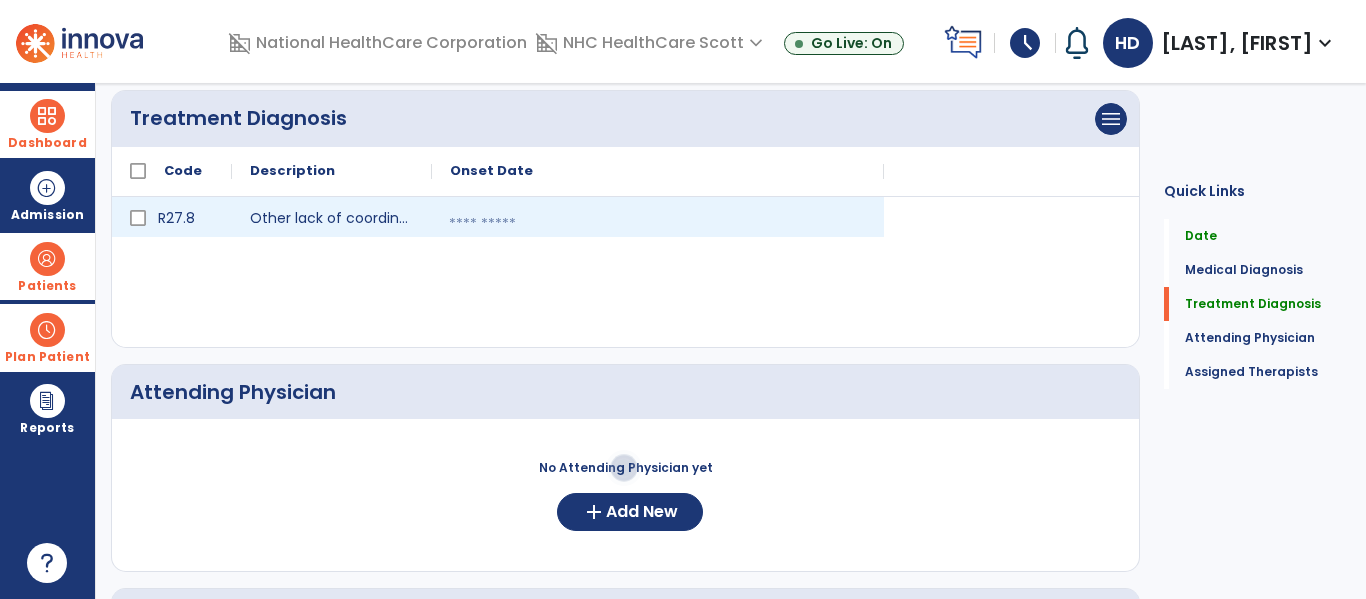 select on "****" 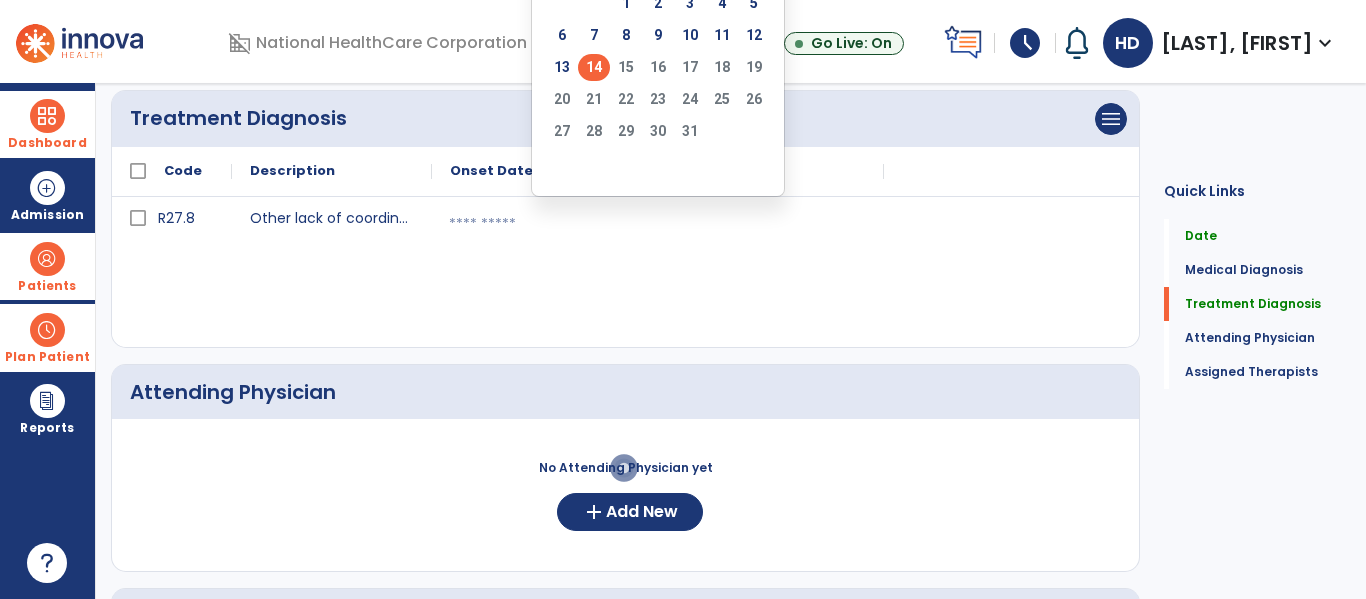 click on "14" 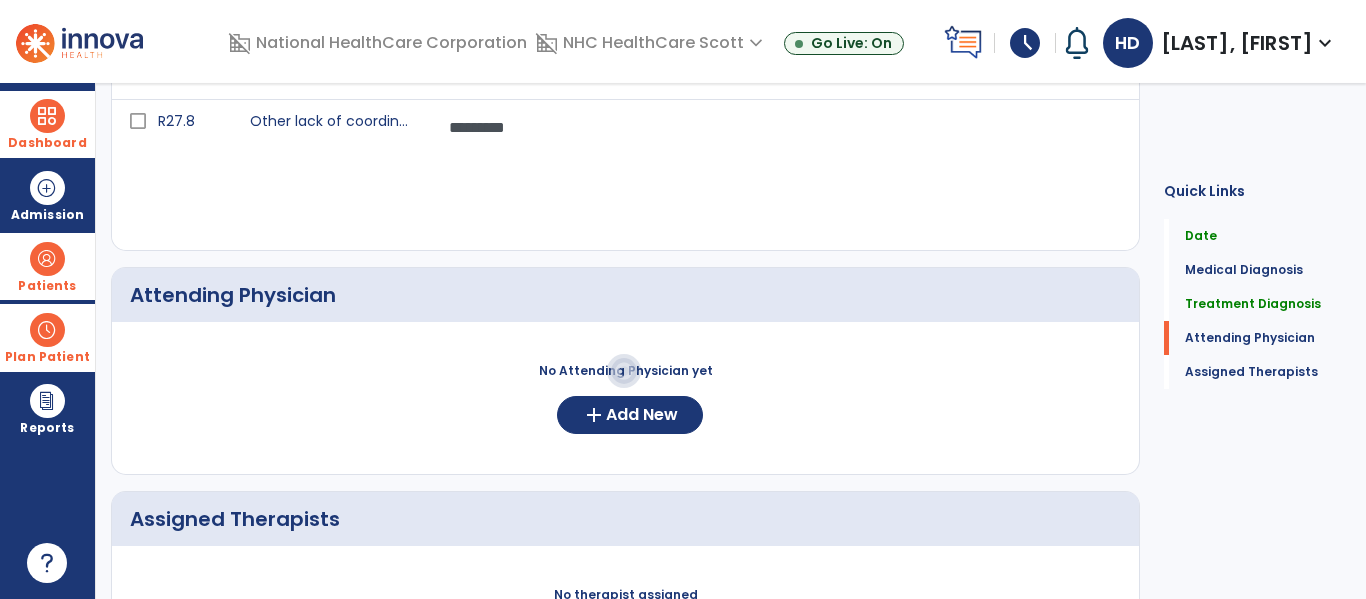 scroll, scrollTop: 459, scrollLeft: 0, axis: vertical 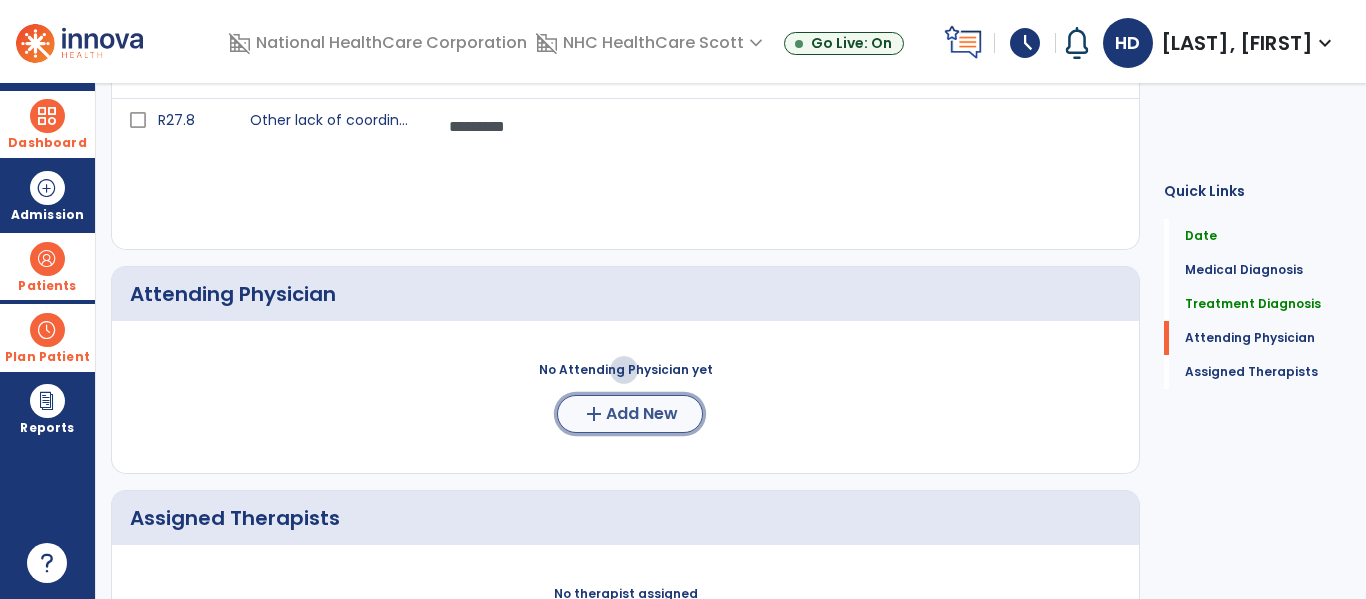 click on "Add New" 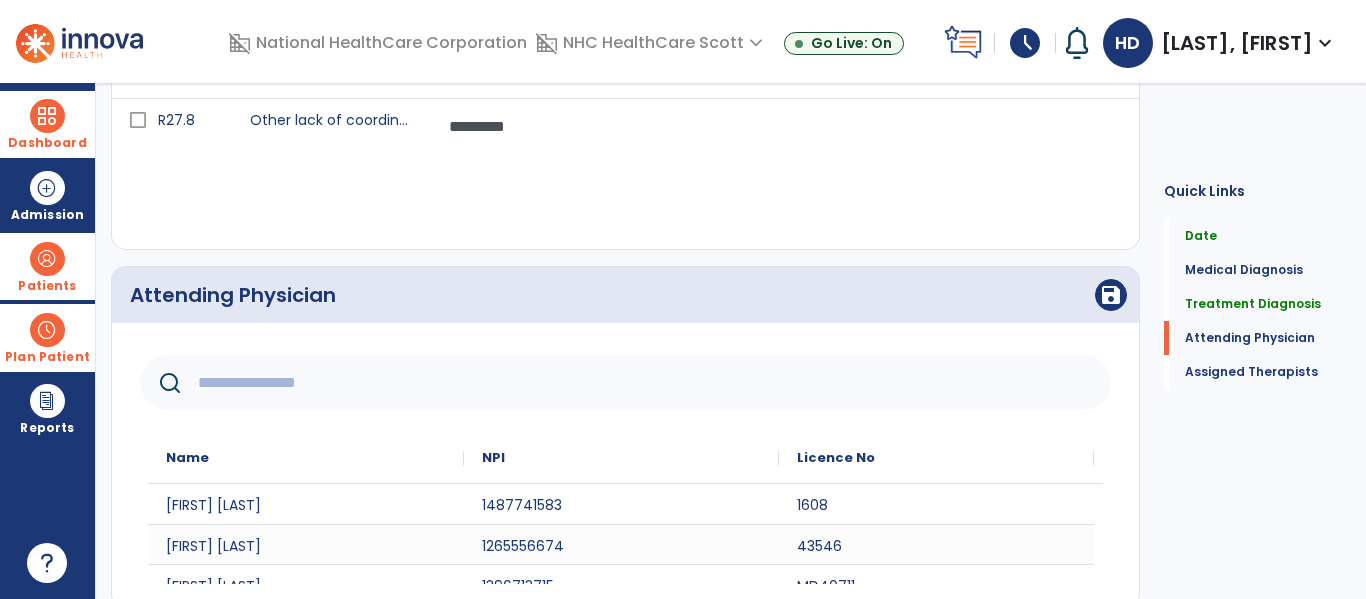 click 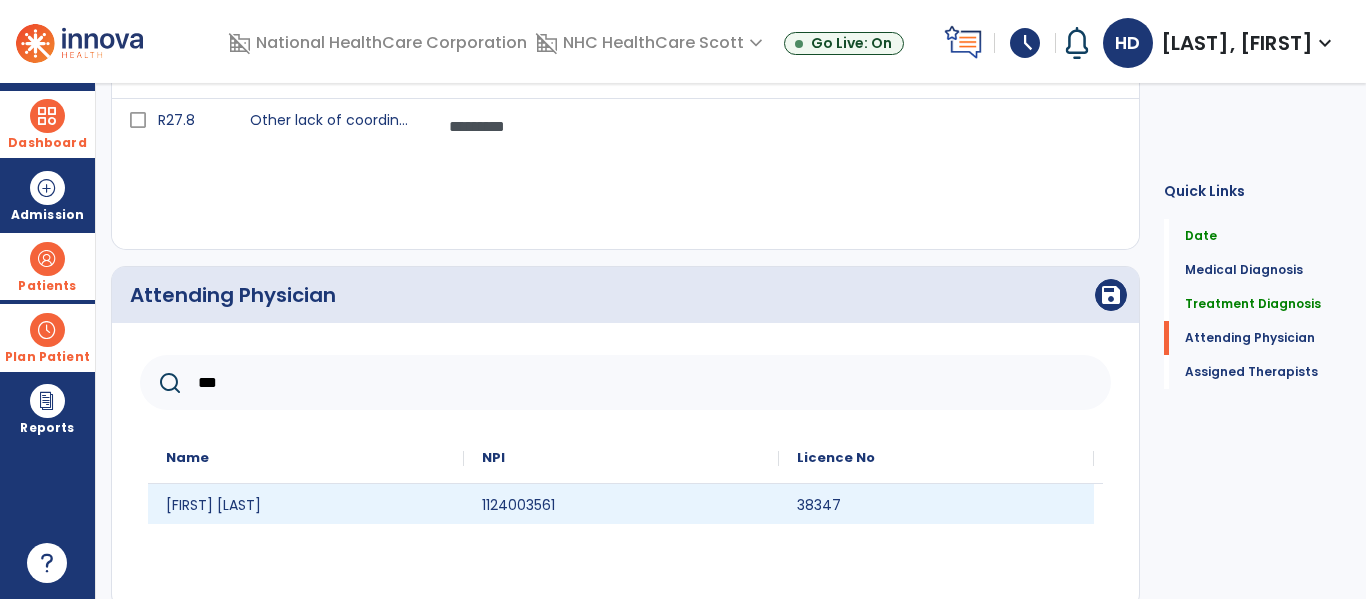 type on "***" 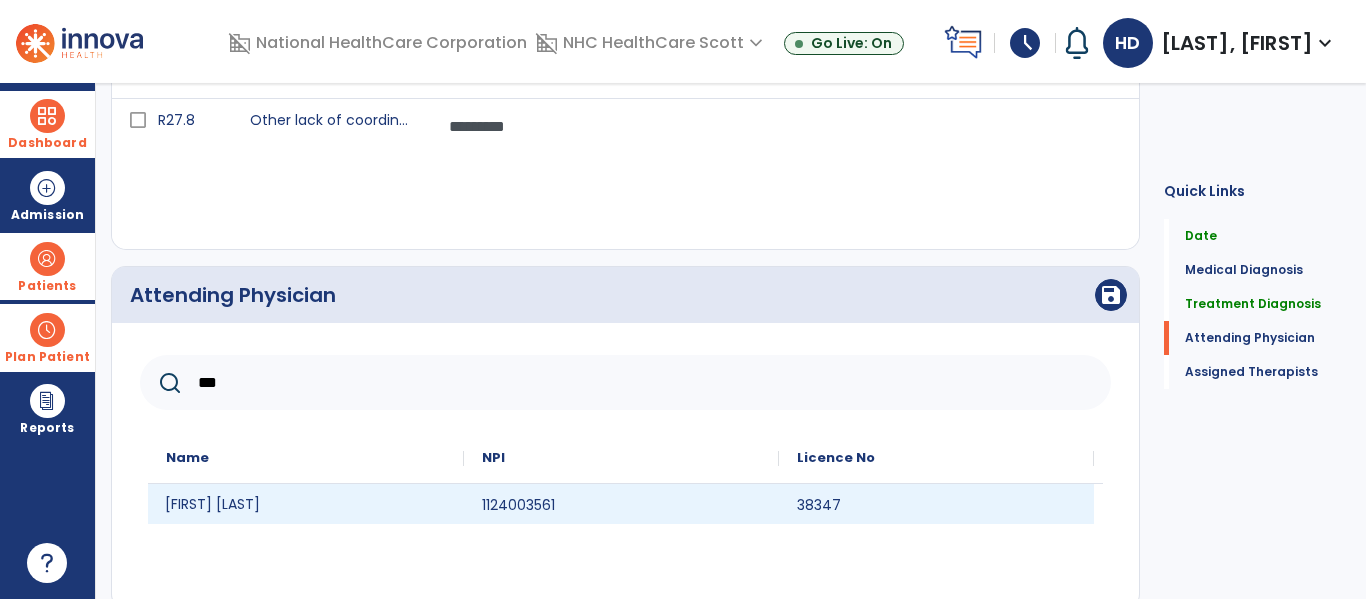 click on "[FIRST] [LAST]" 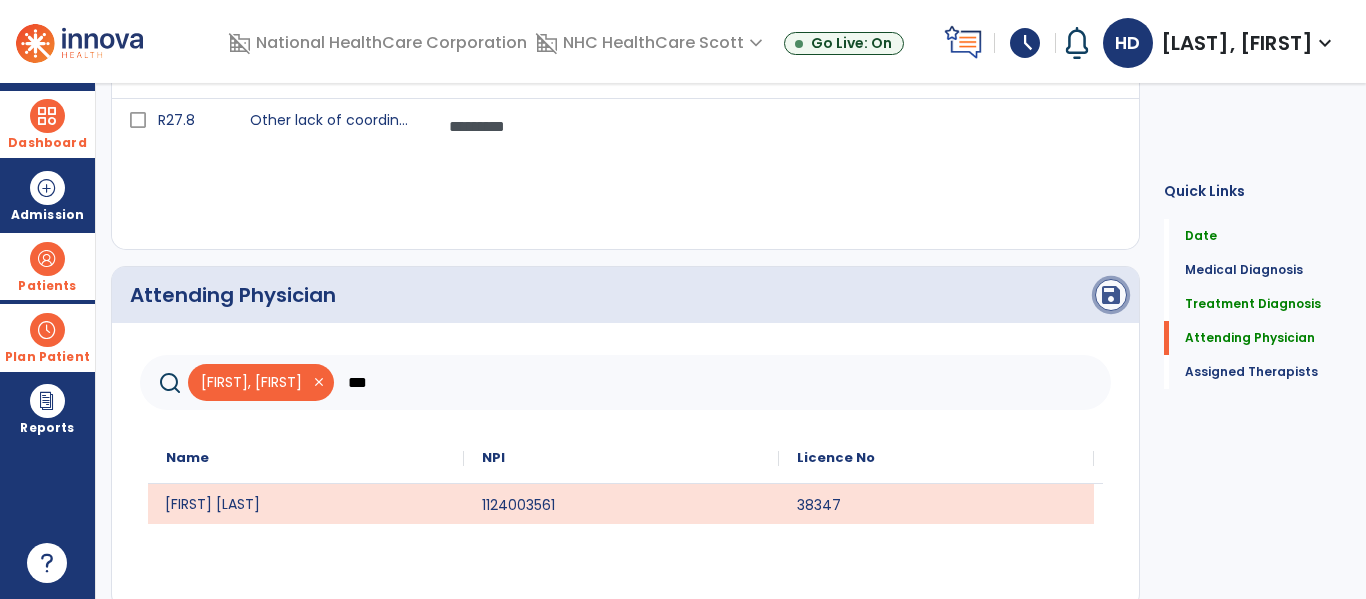 click on "save" 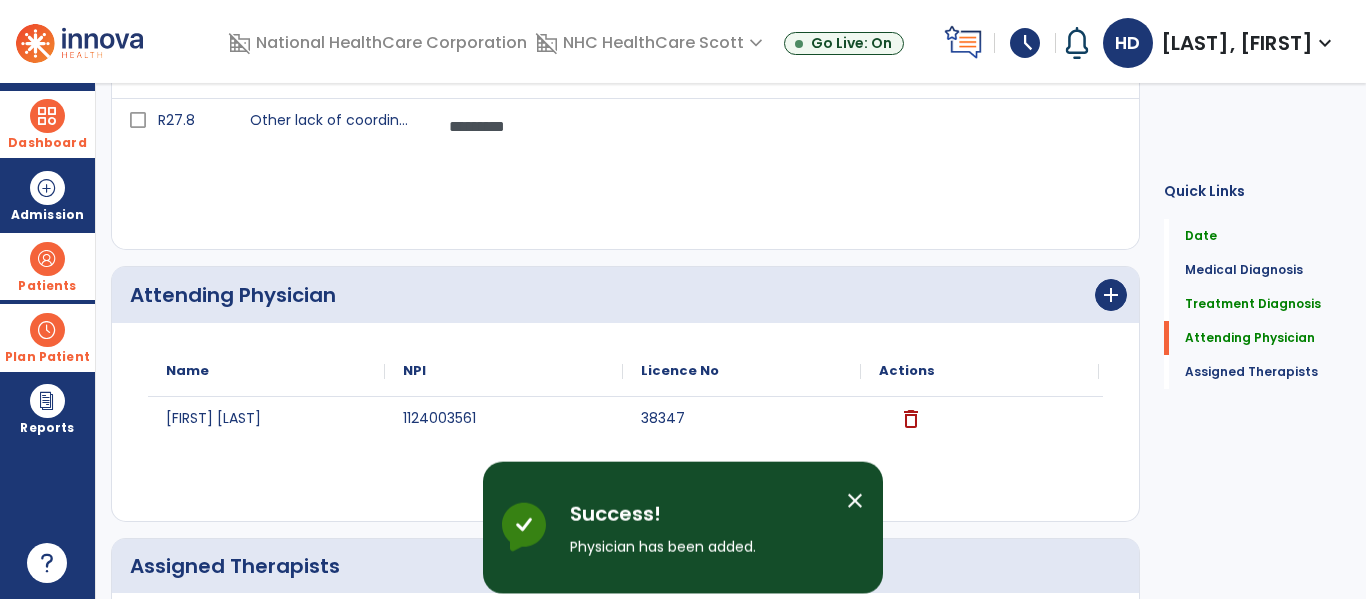 scroll, scrollTop: 699, scrollLeft: 0, axis: vertical 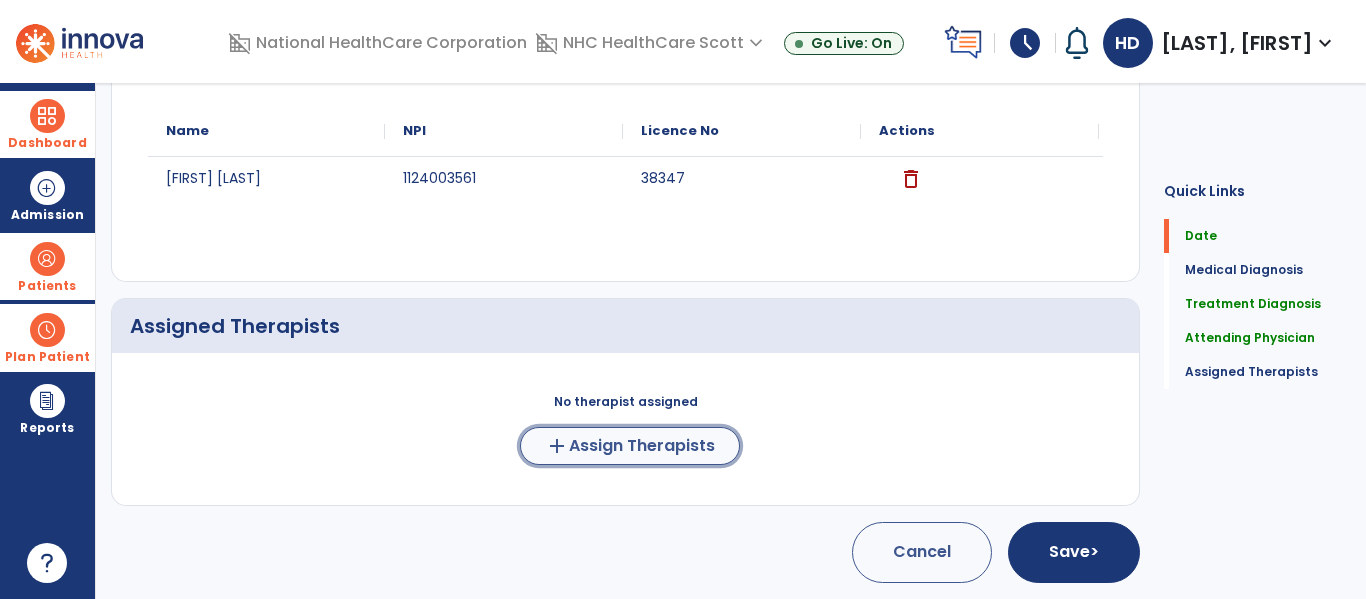 click on "add  Assign Therapists" 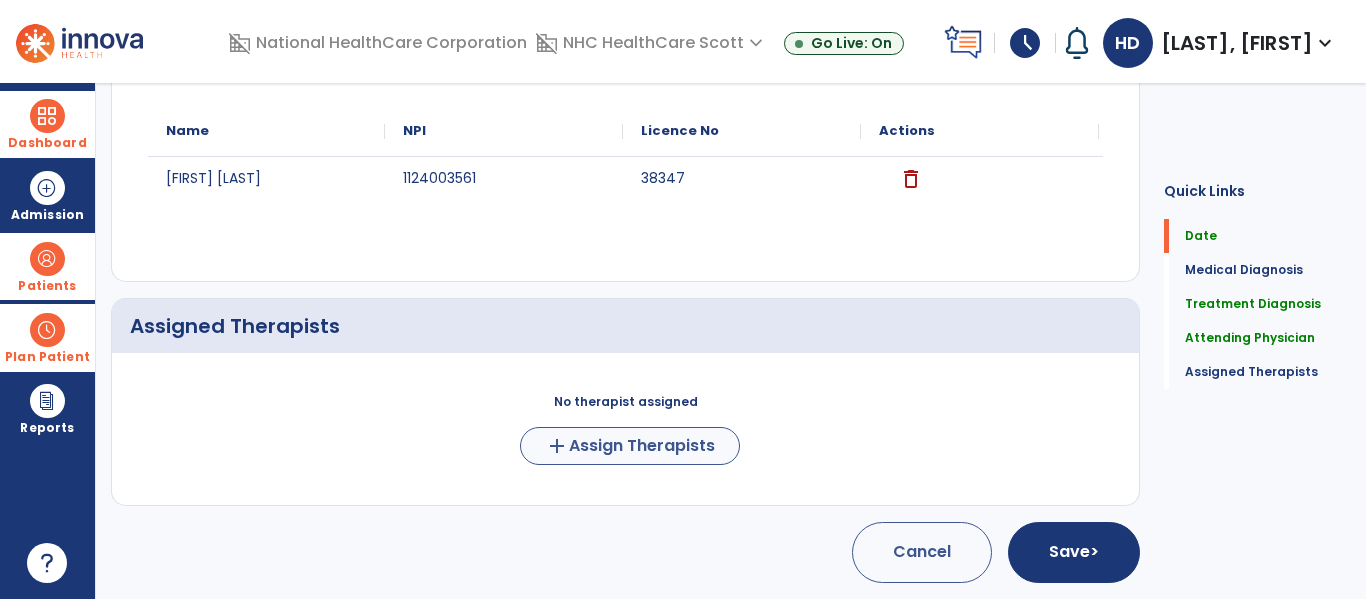 scroll, scrollTop: 695, scrollLeft: 0, axis: vertical 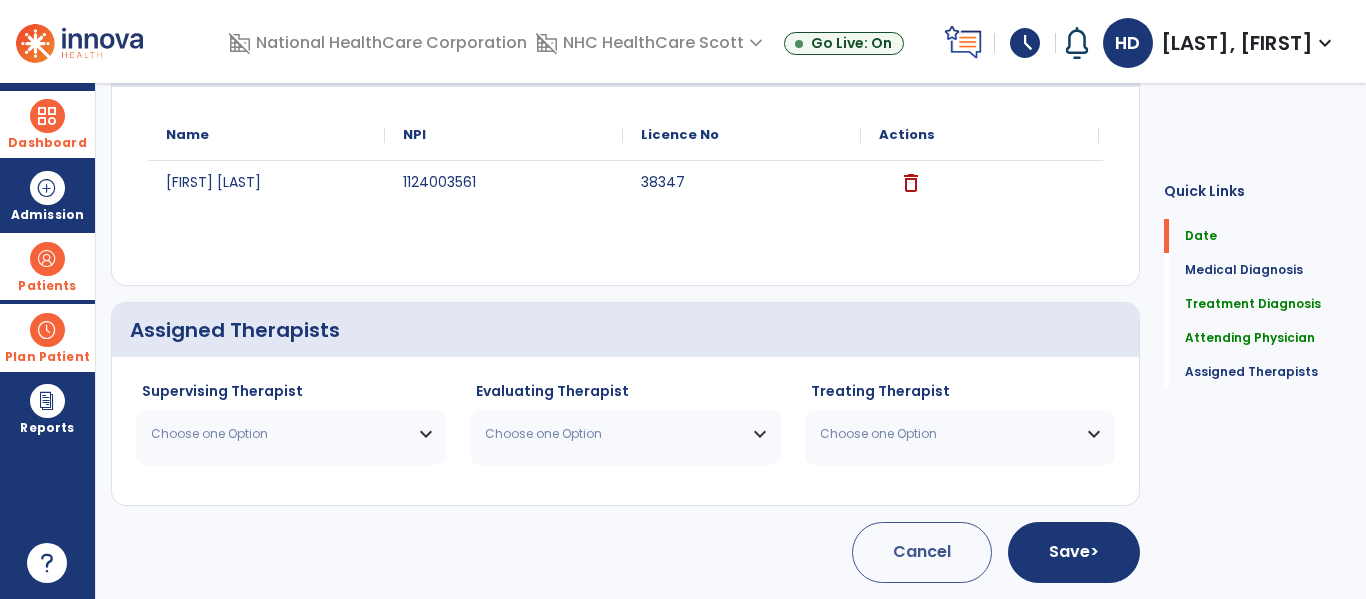 click on "Choose one Option" at bounding box center (278, 434) 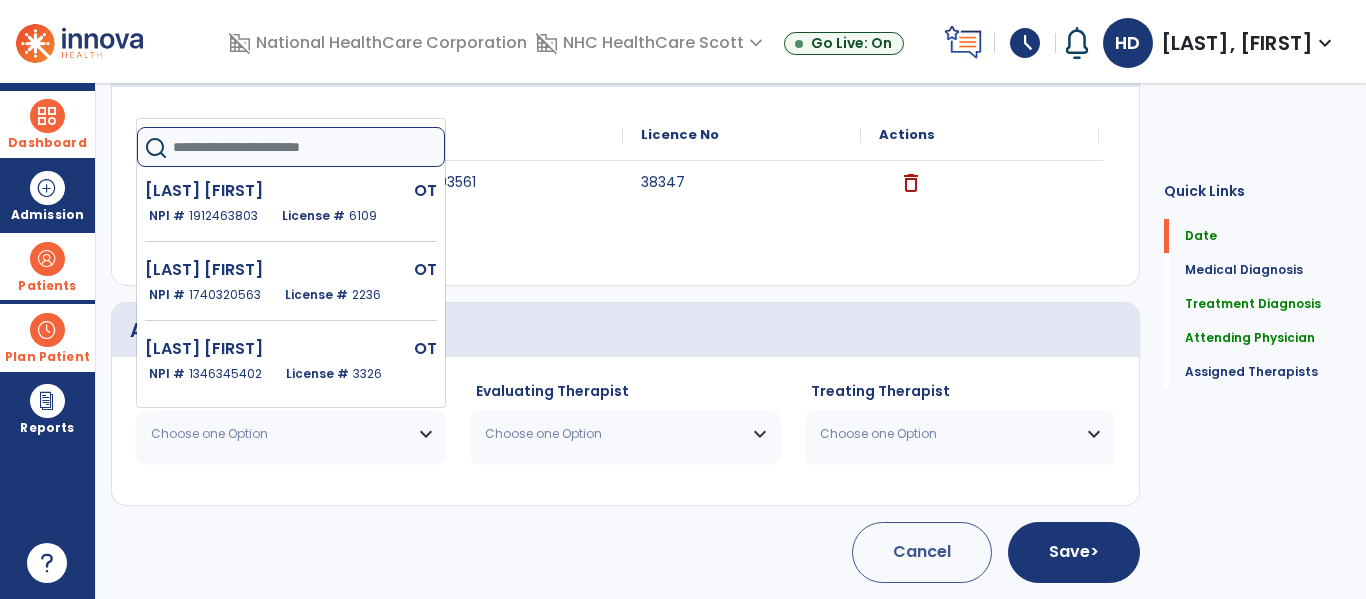 click 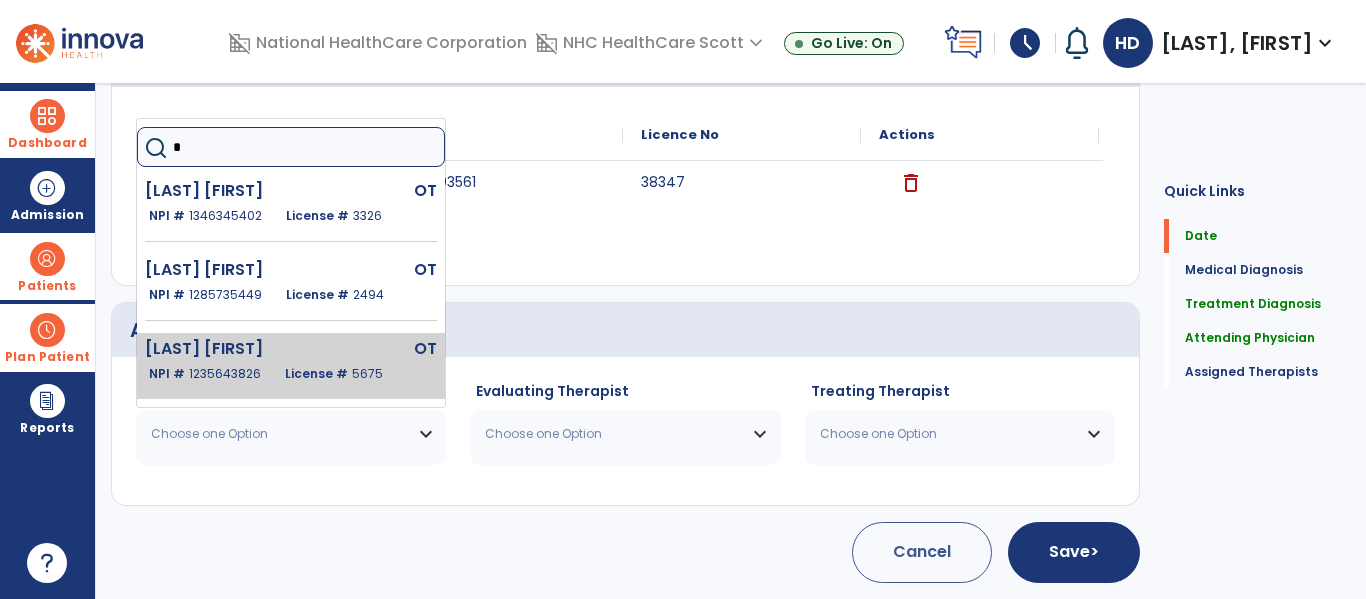 type on "*" 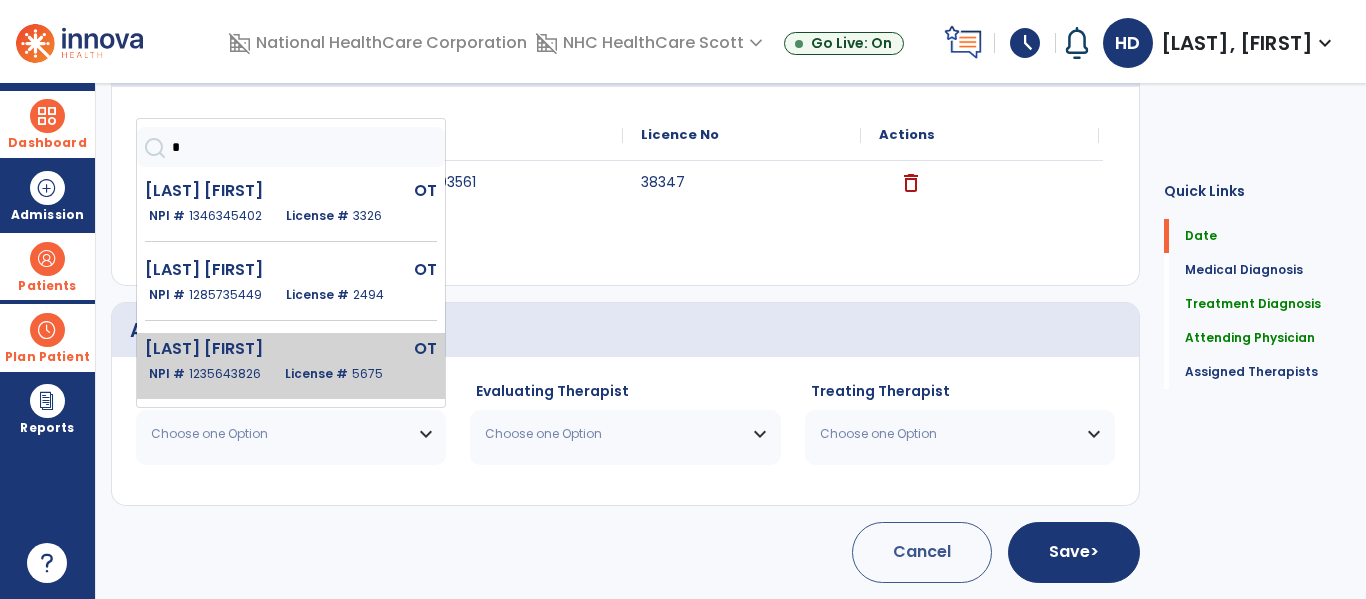click on "[LAST] [FIRST]" 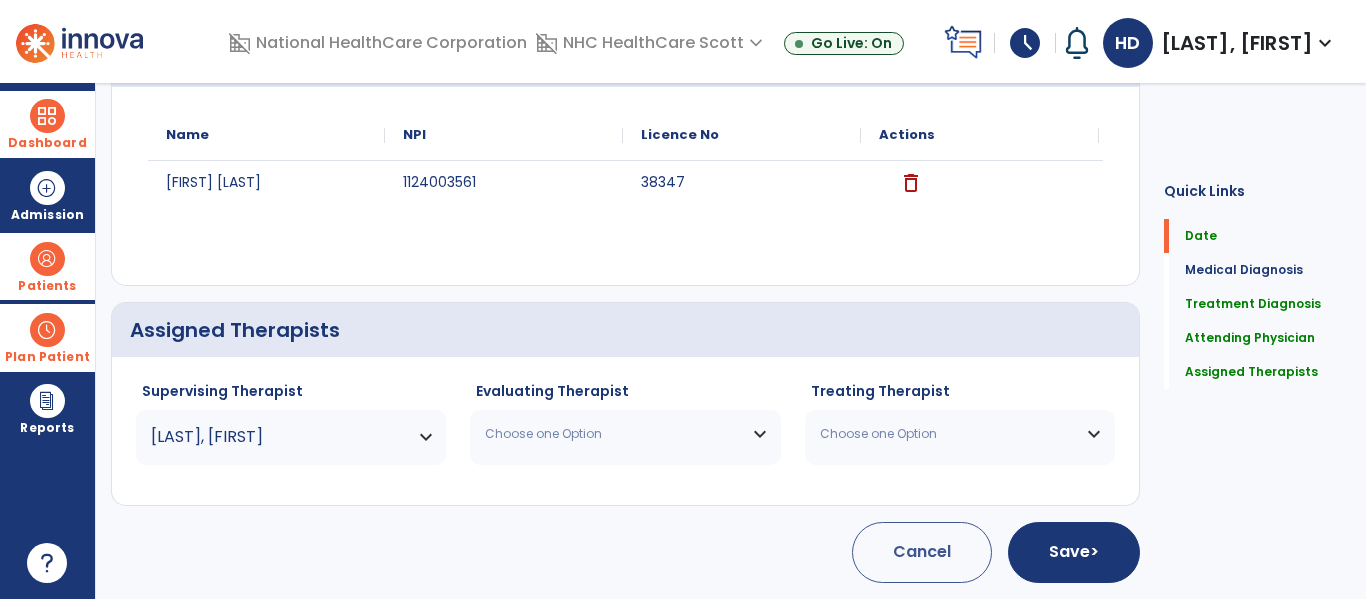 click on "Choose one Option" at bounding box center [612, 434] 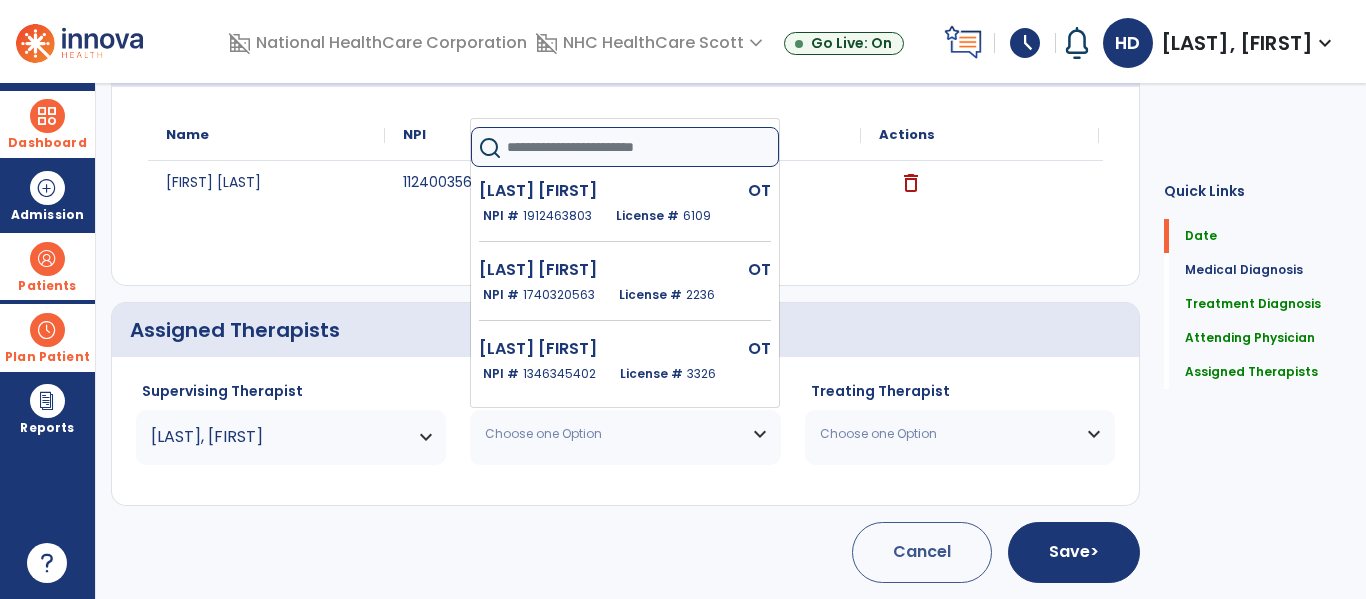 click 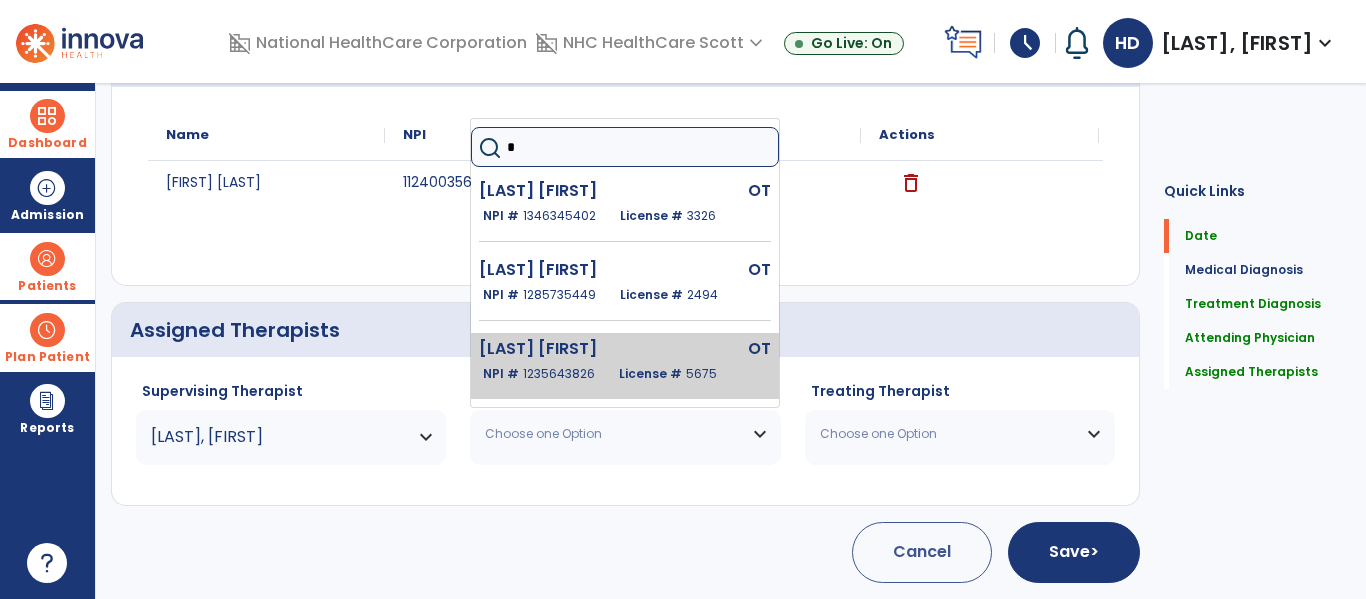 type on "*" 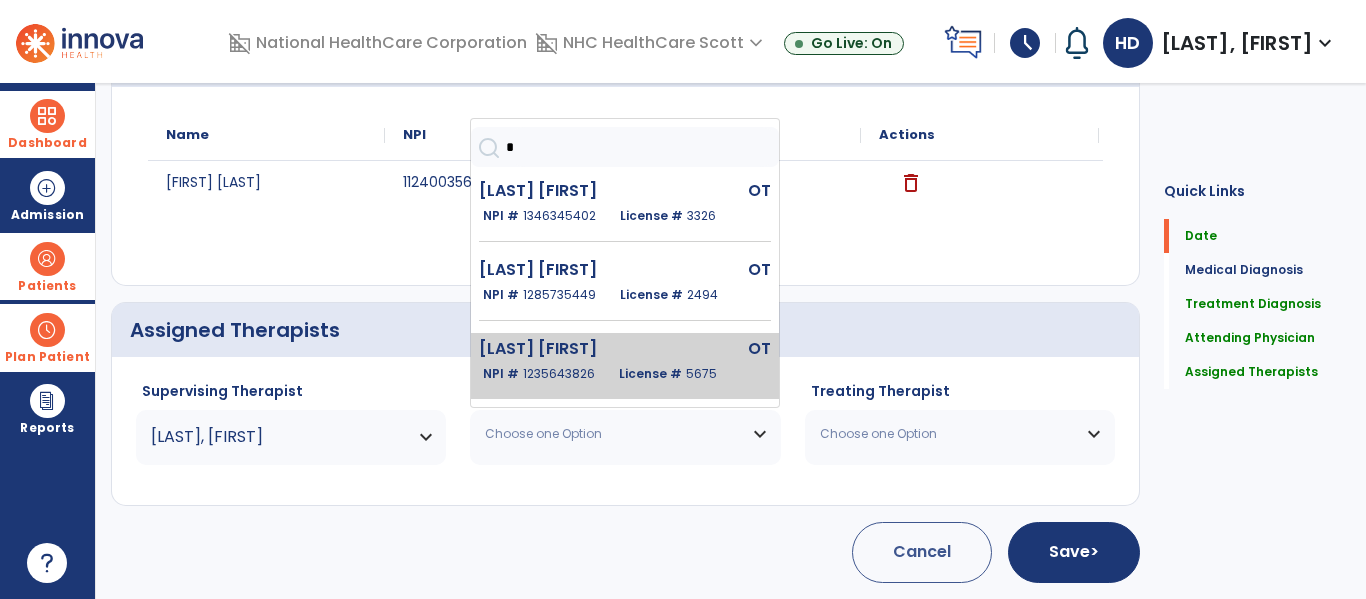 click on "[LAST] [FIRST]" 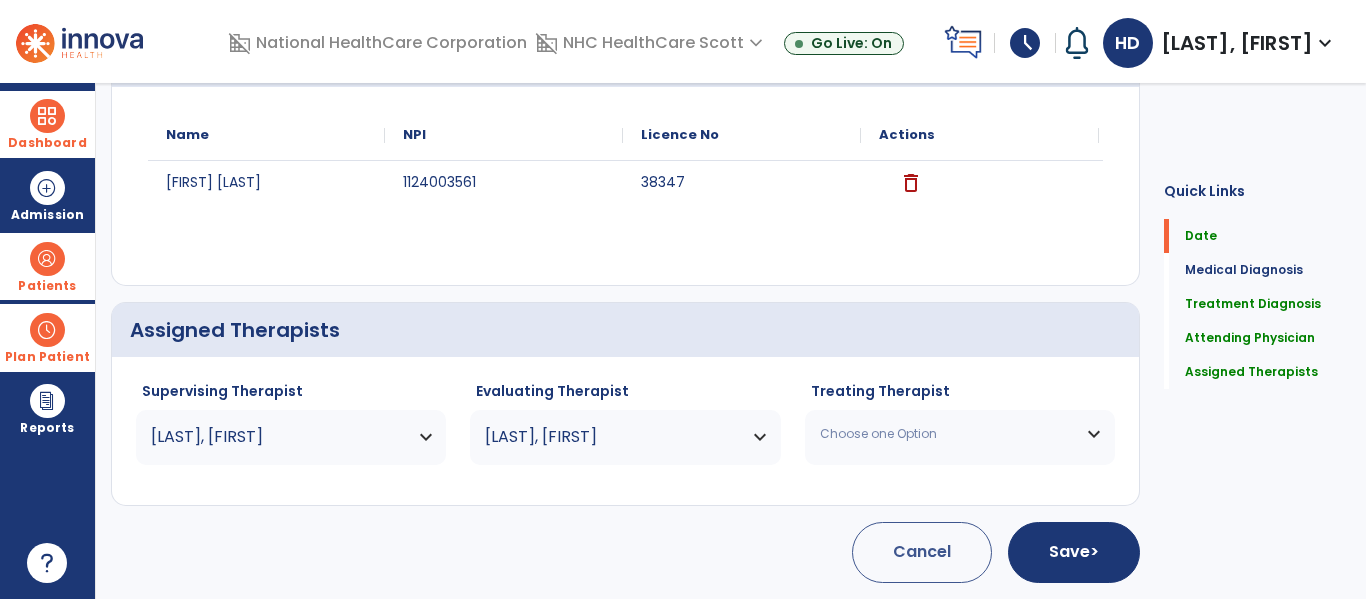 click on "Choose one Option" at bounding box center [947, 434] 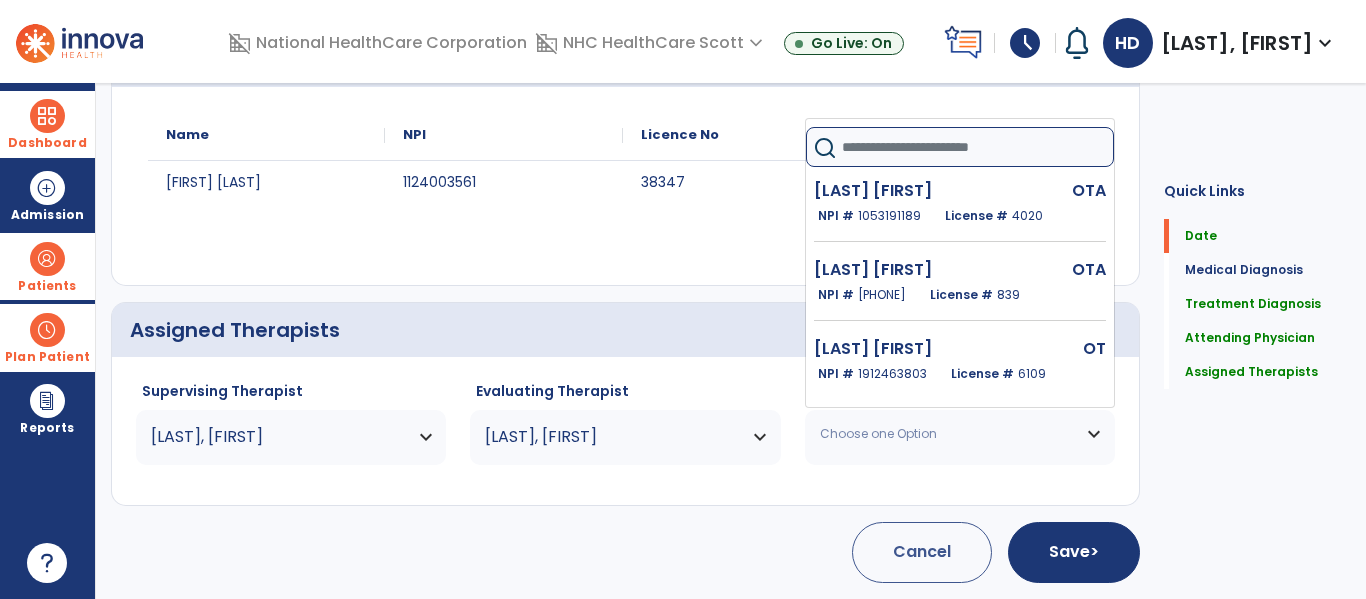 click 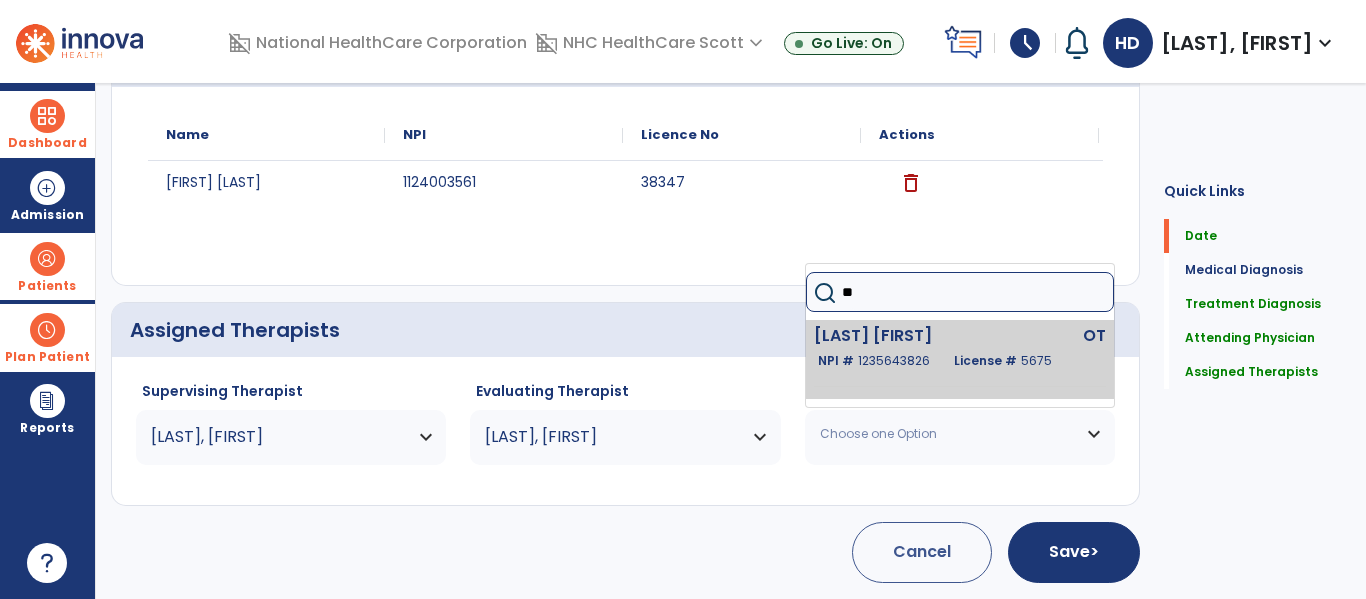 type on "**" 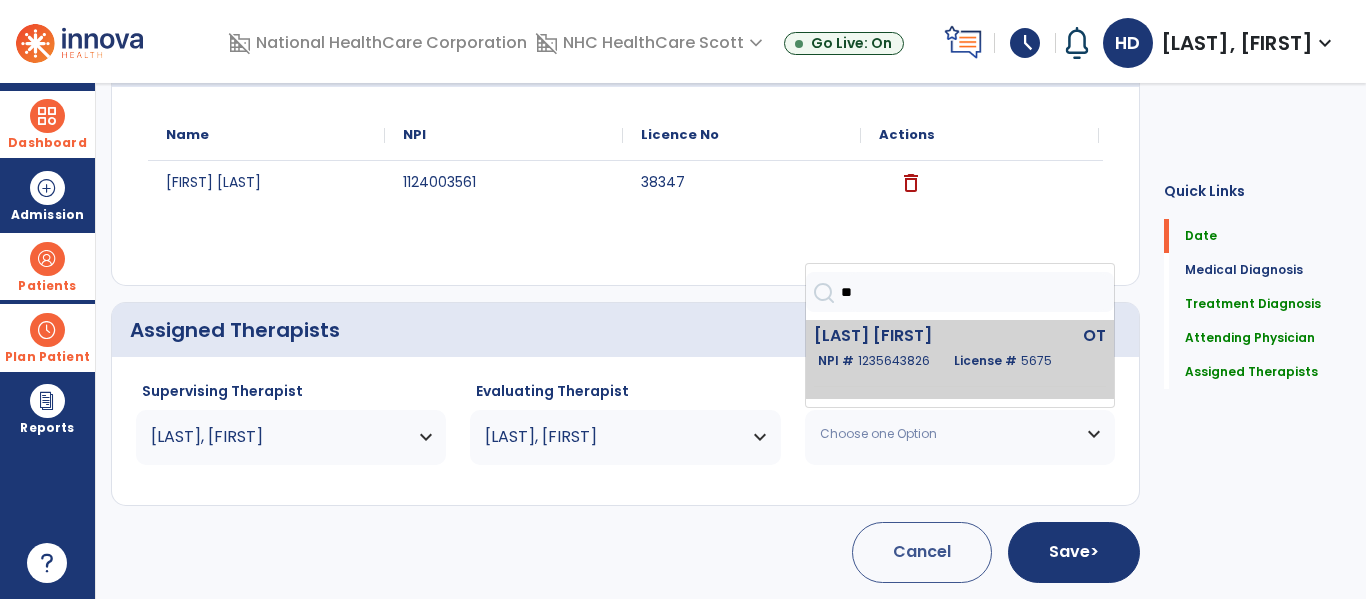 click on "1235643826" 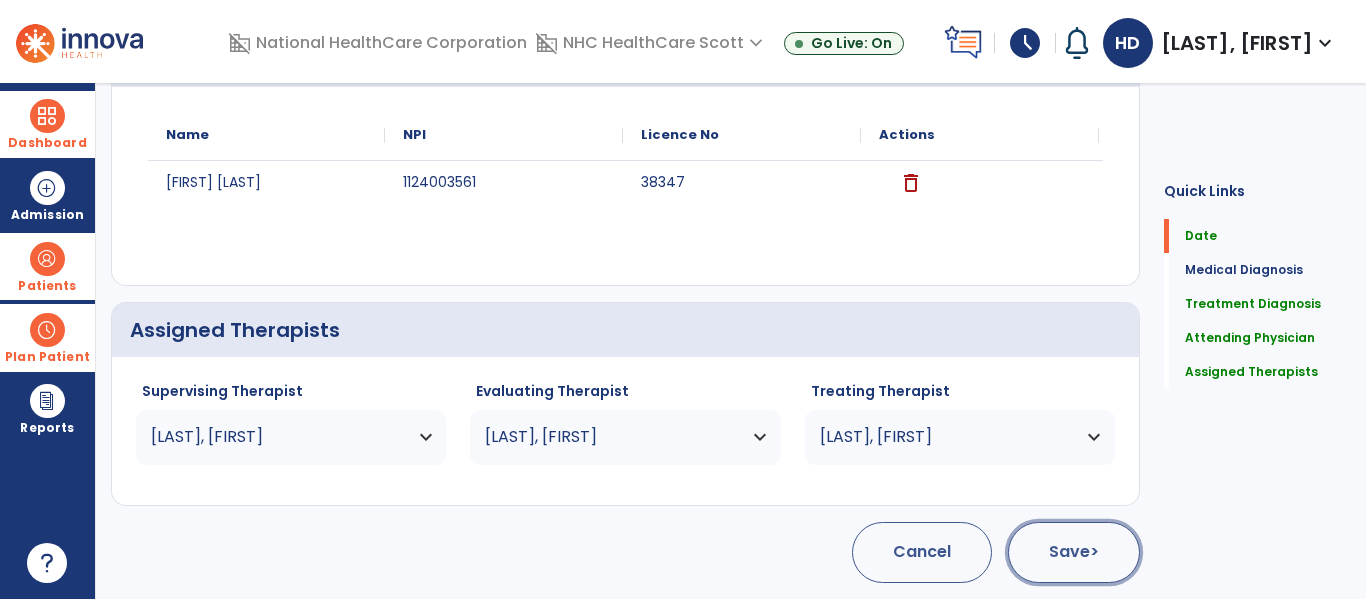 click on "Save  >" 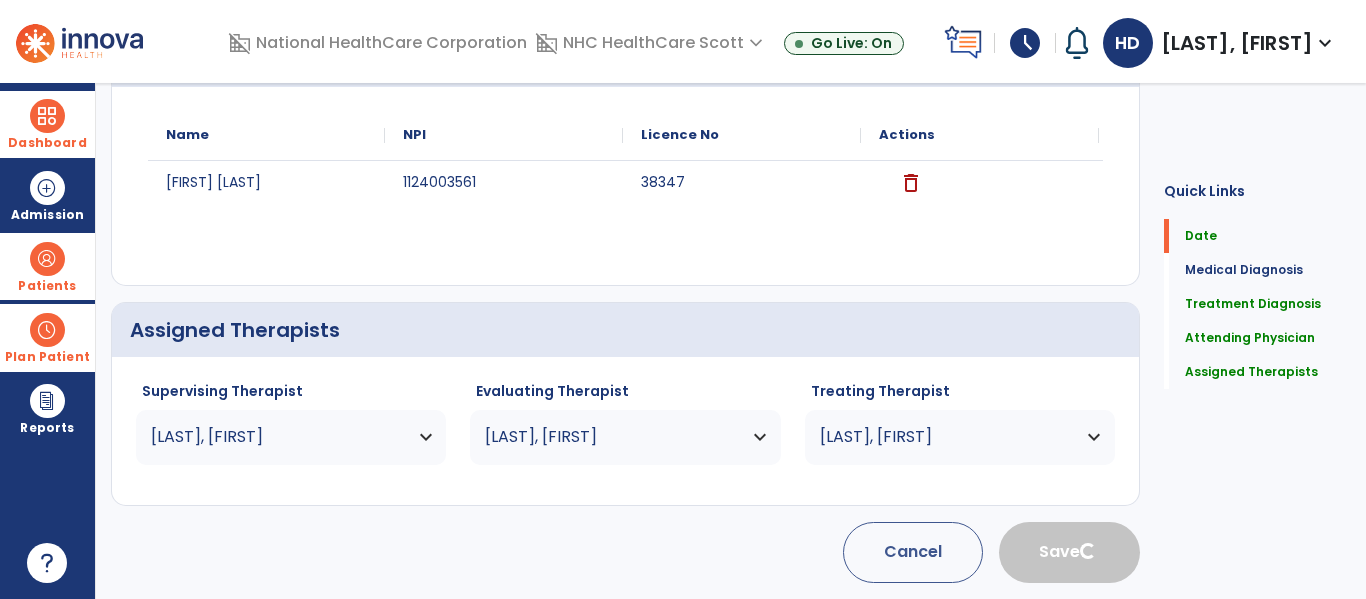 type 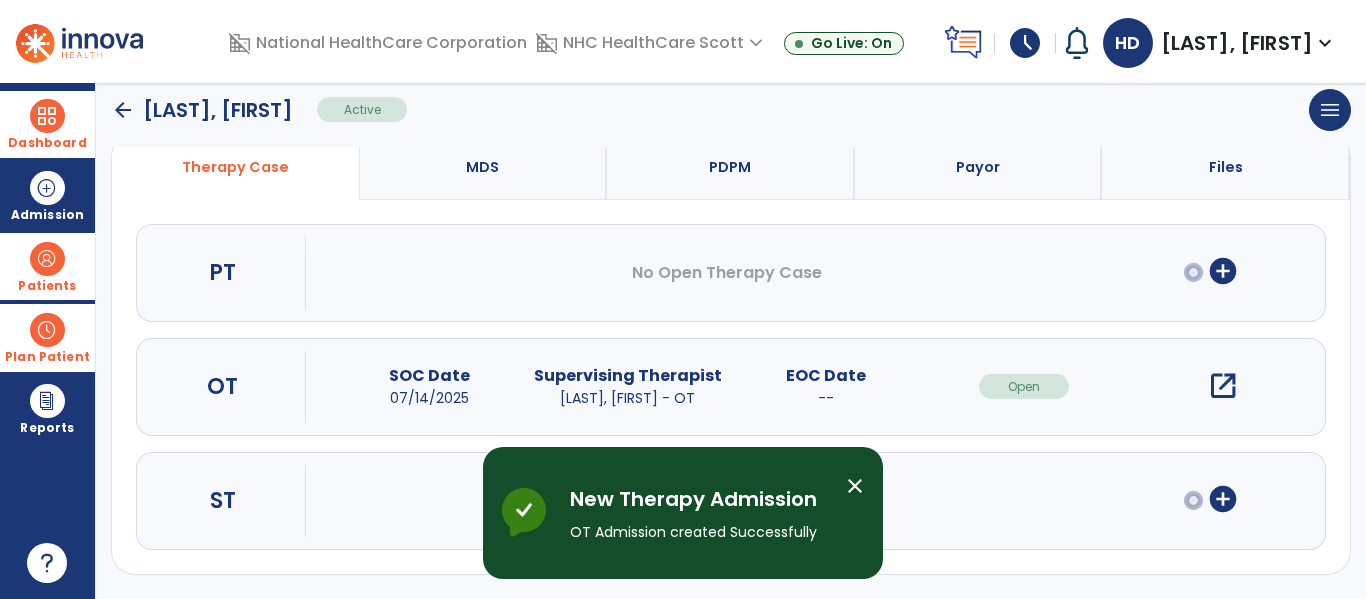scroll, scrollTop: 162, scrollLeft: 0, axis: vertical 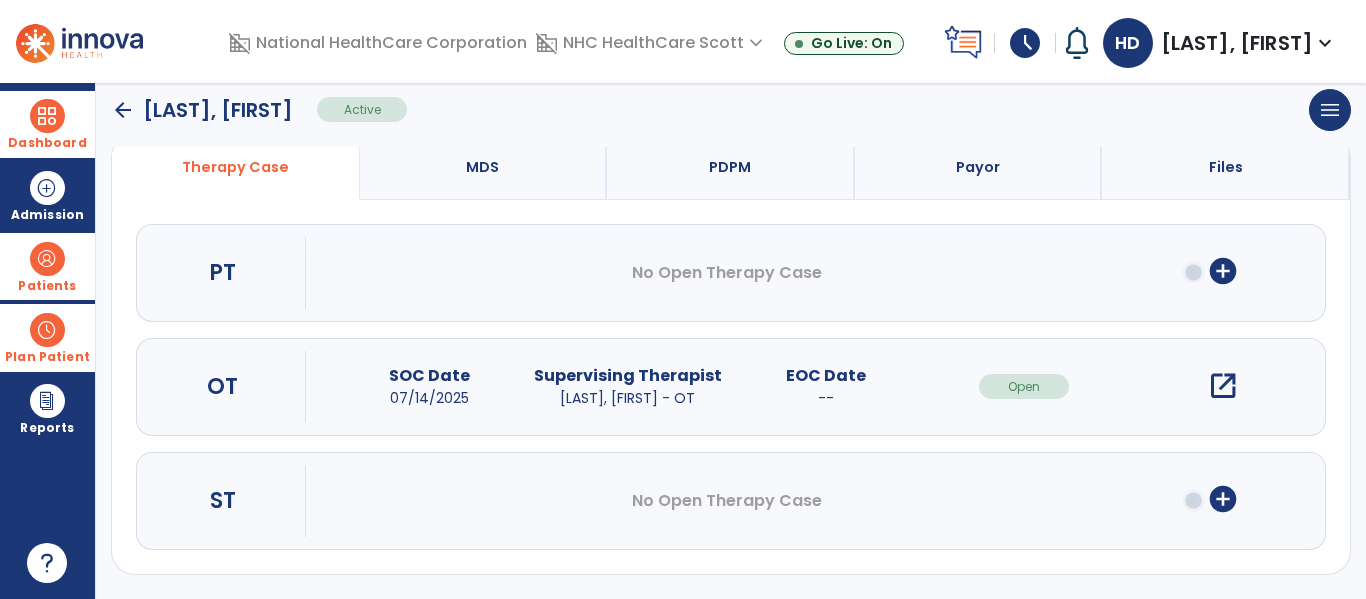 click on "open_in_new" at bounding box center (1223, 386) 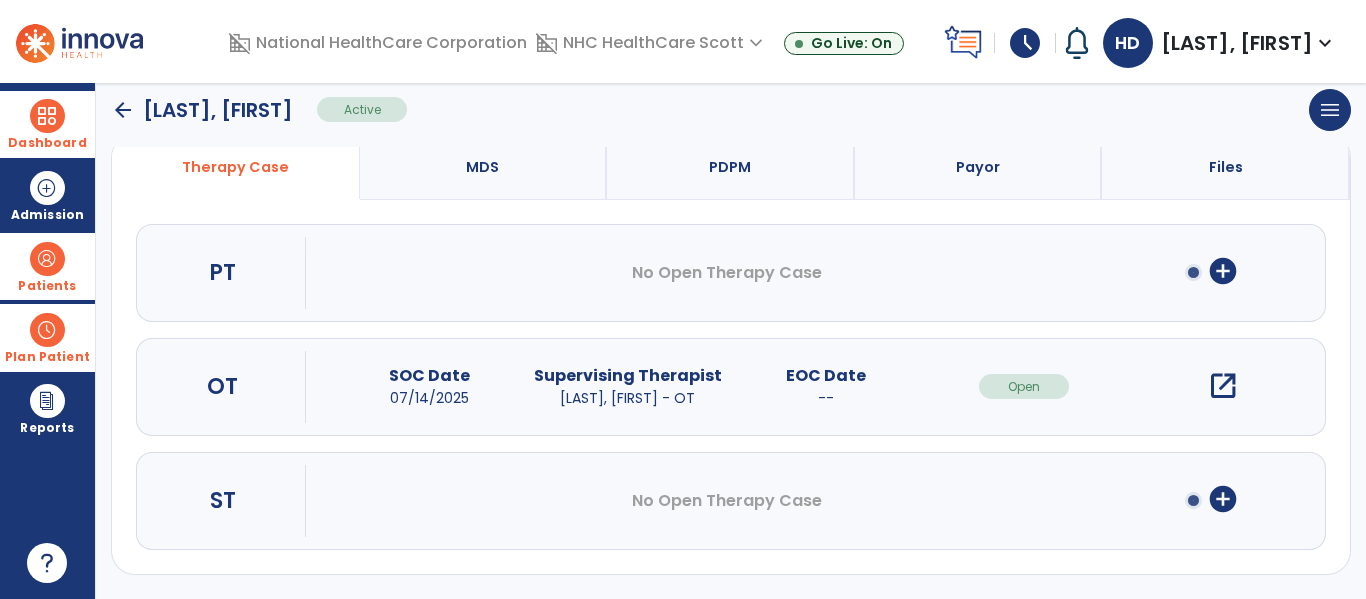 scroll, scrollTop: 0, scrollLeft: 0, axis: both 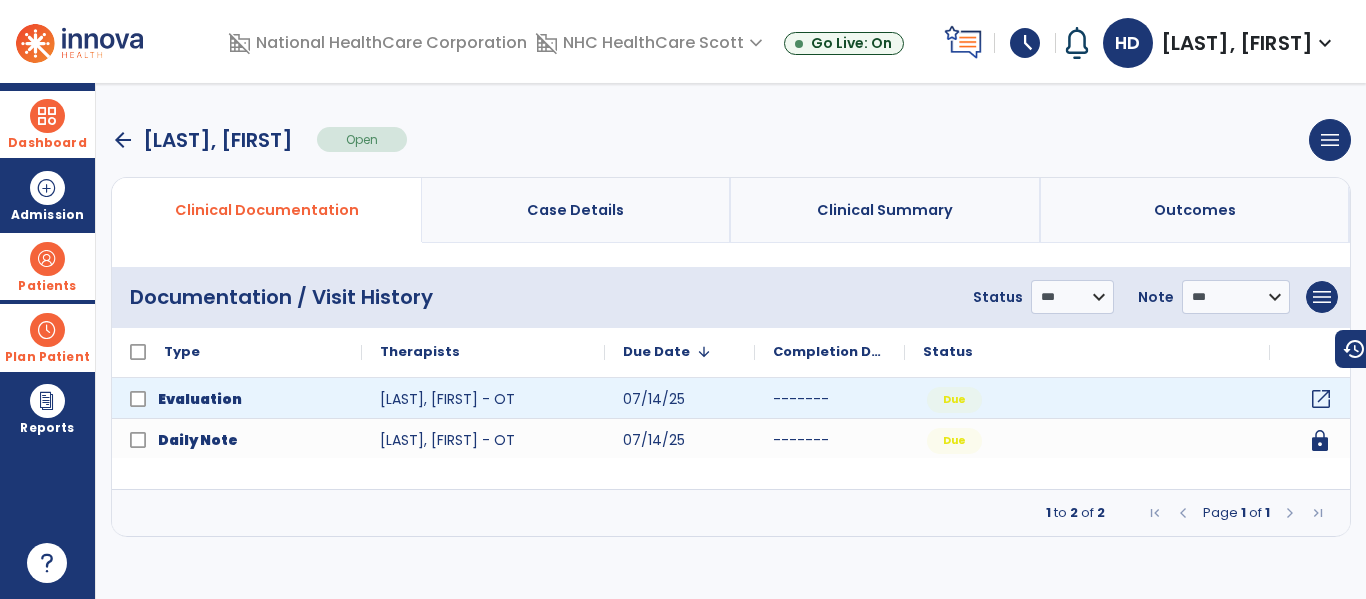 click on "open_in_new" 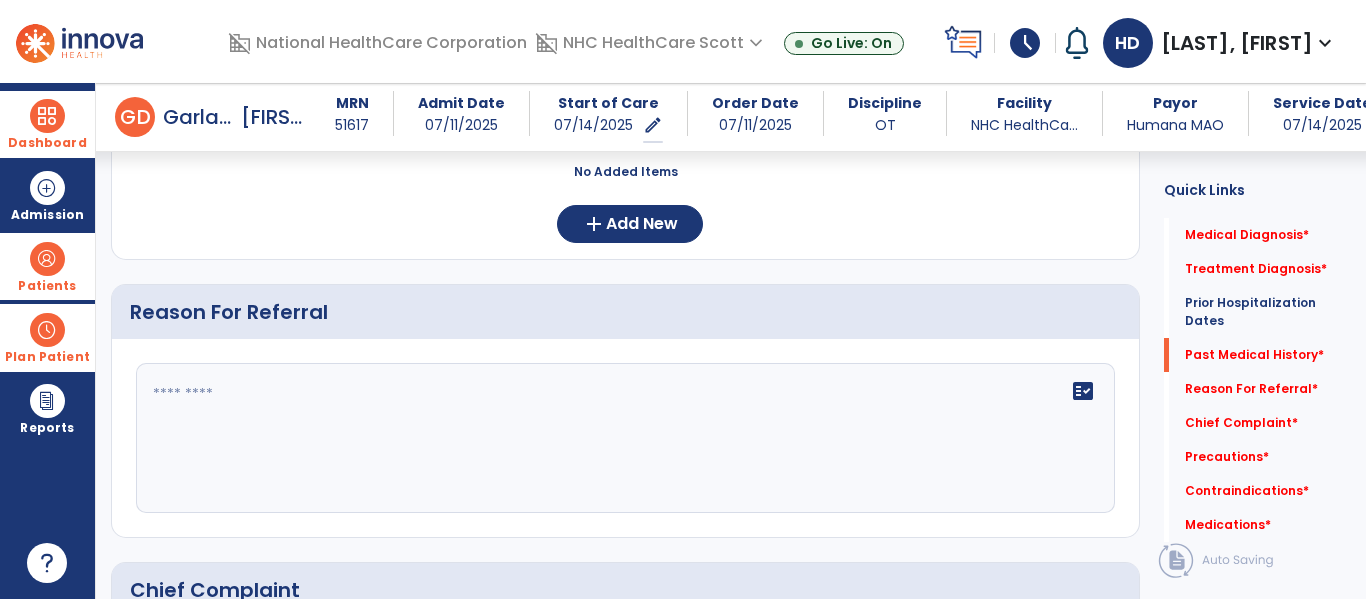scroll, scrollTop: 935, scrollLeft: 0, axis: vertical 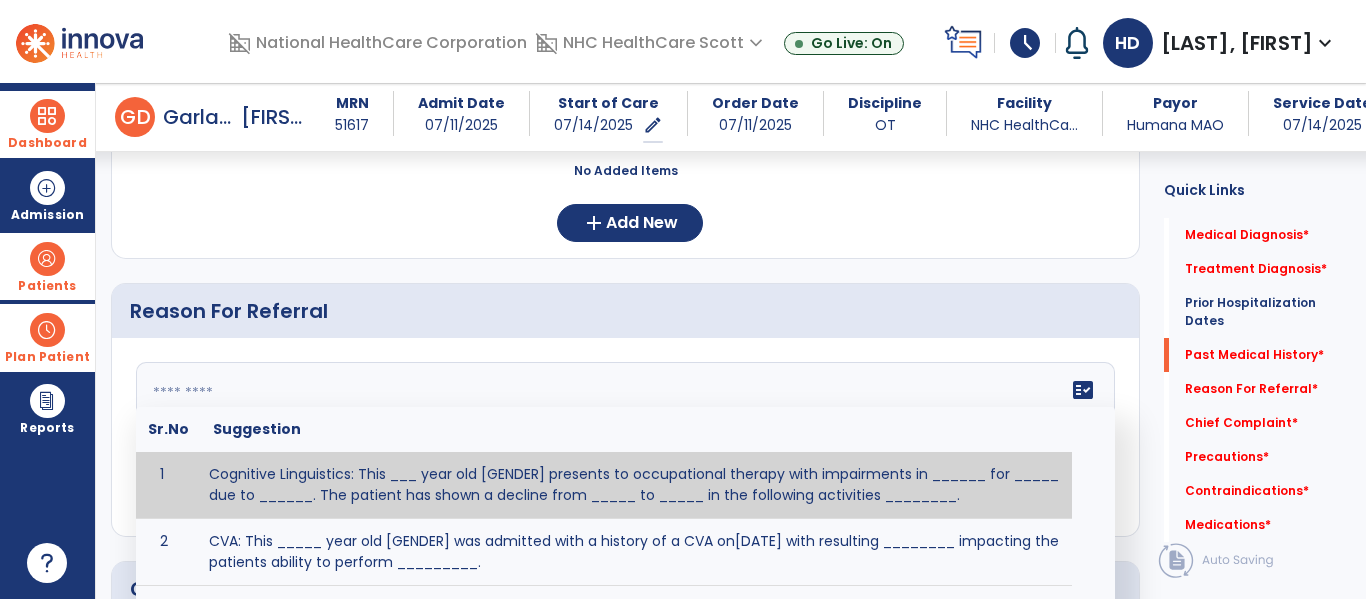 click 